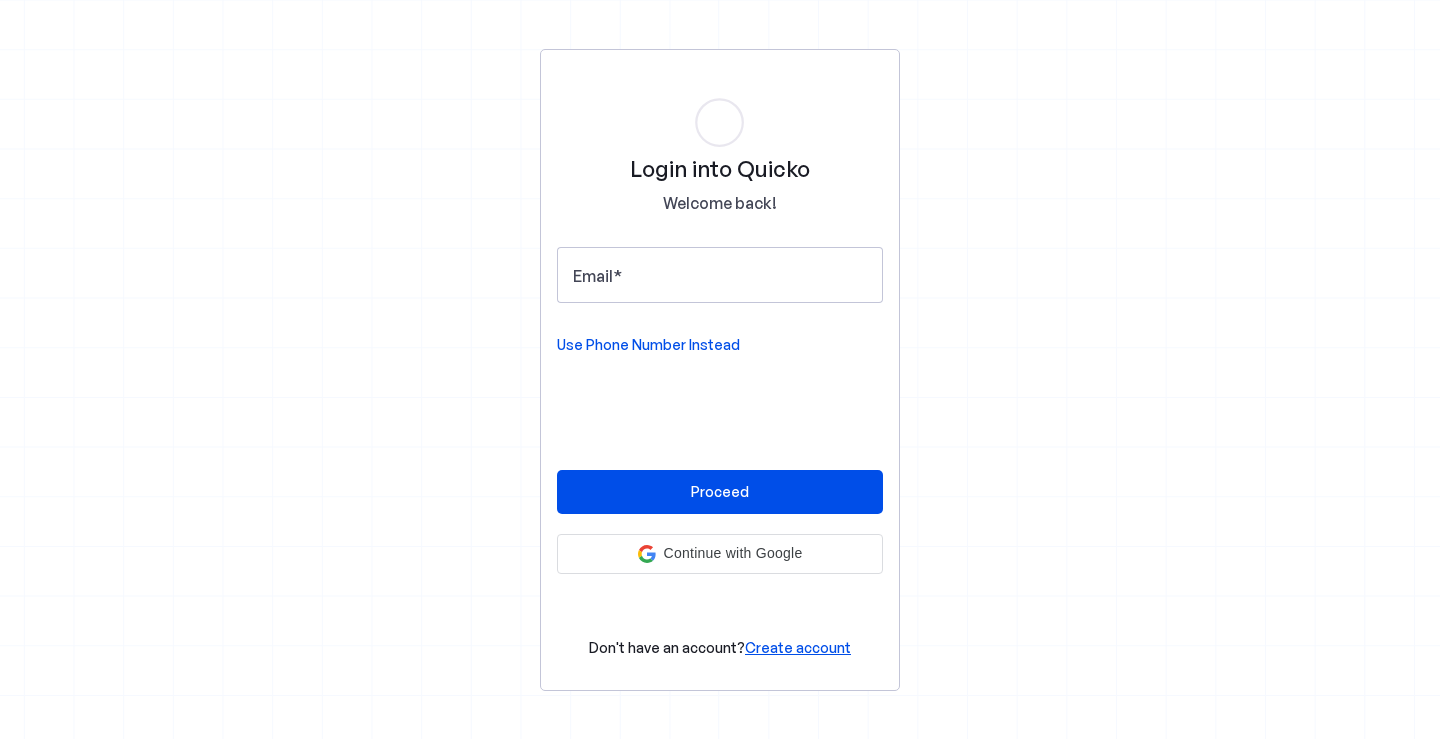 scroll, scrollTop: 0, scrollLeft: 0, axis: both 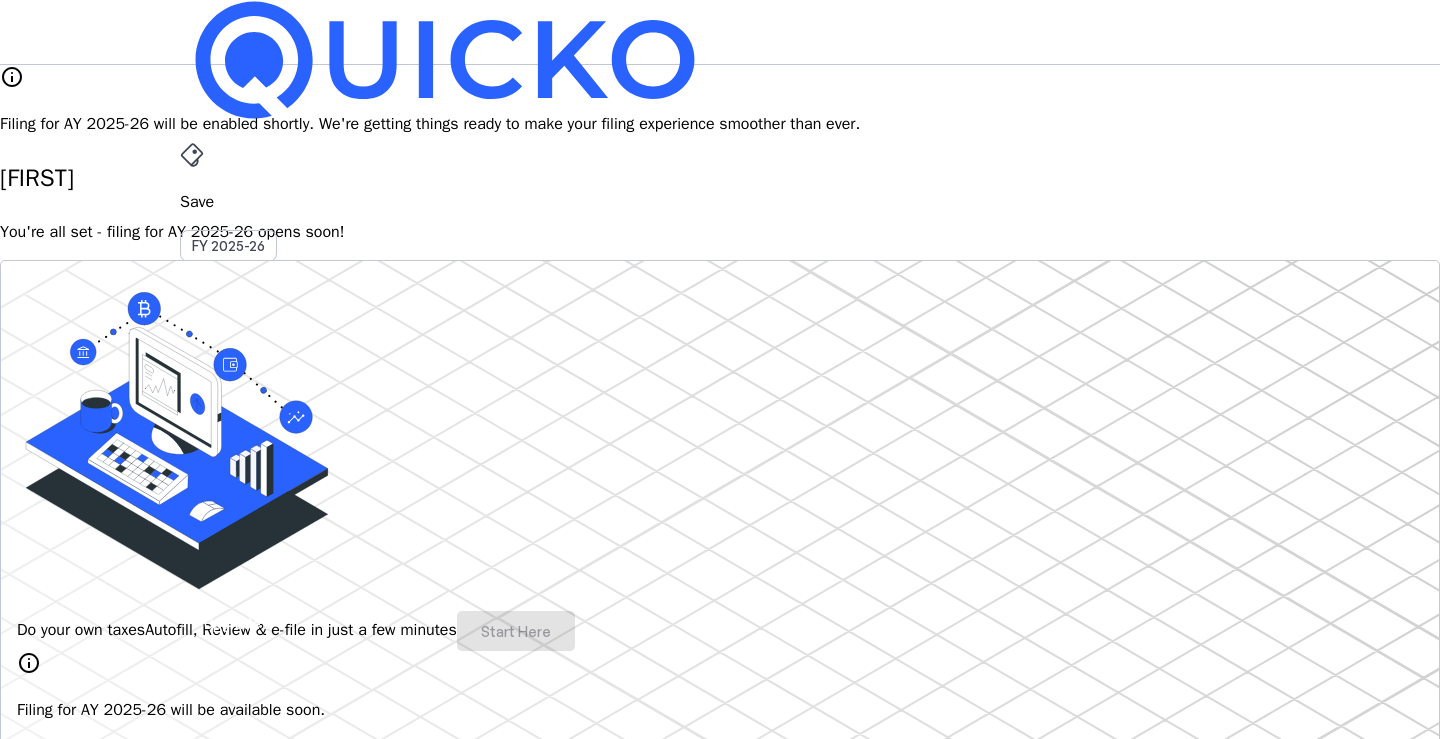 click on "File" at bounding box center (720, 408) 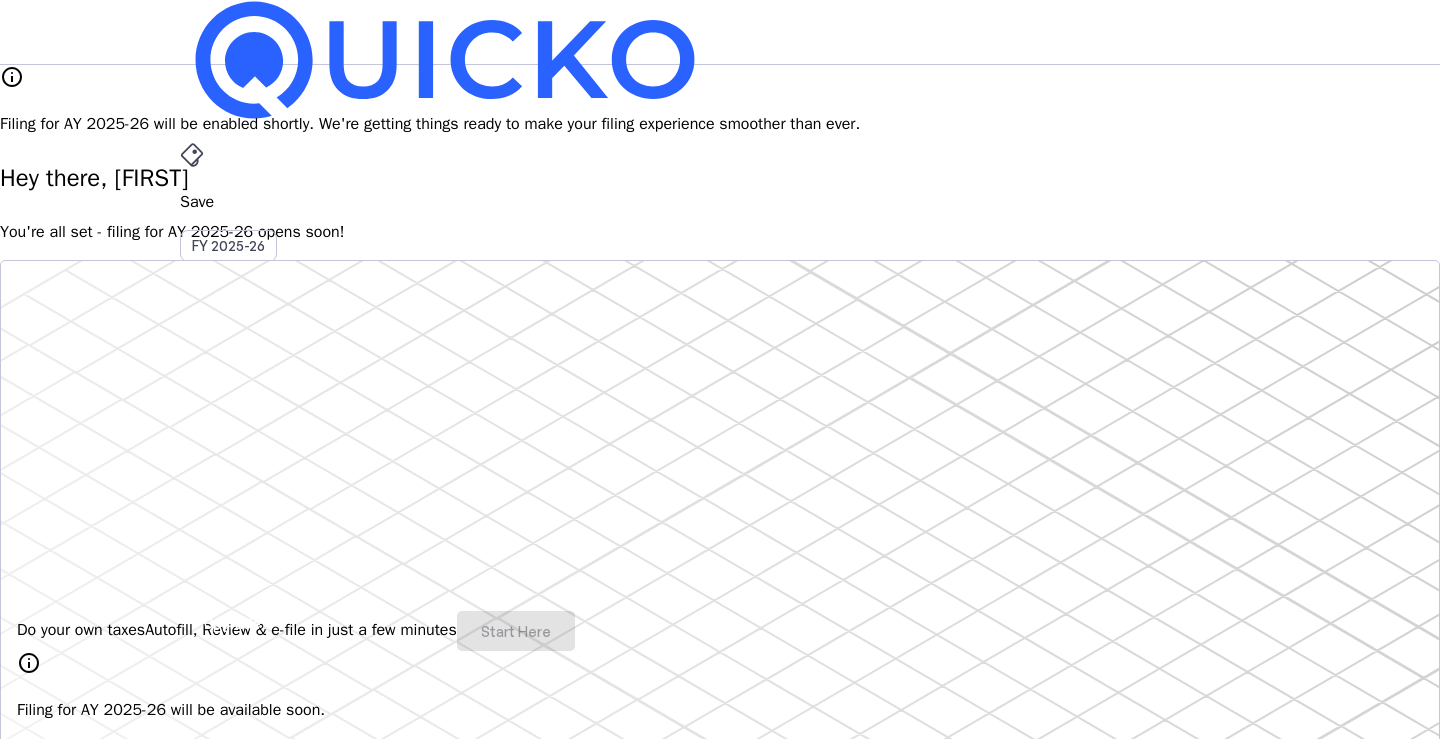 scroll, scrollTop: 0, scrollLeft: 0, axis: both 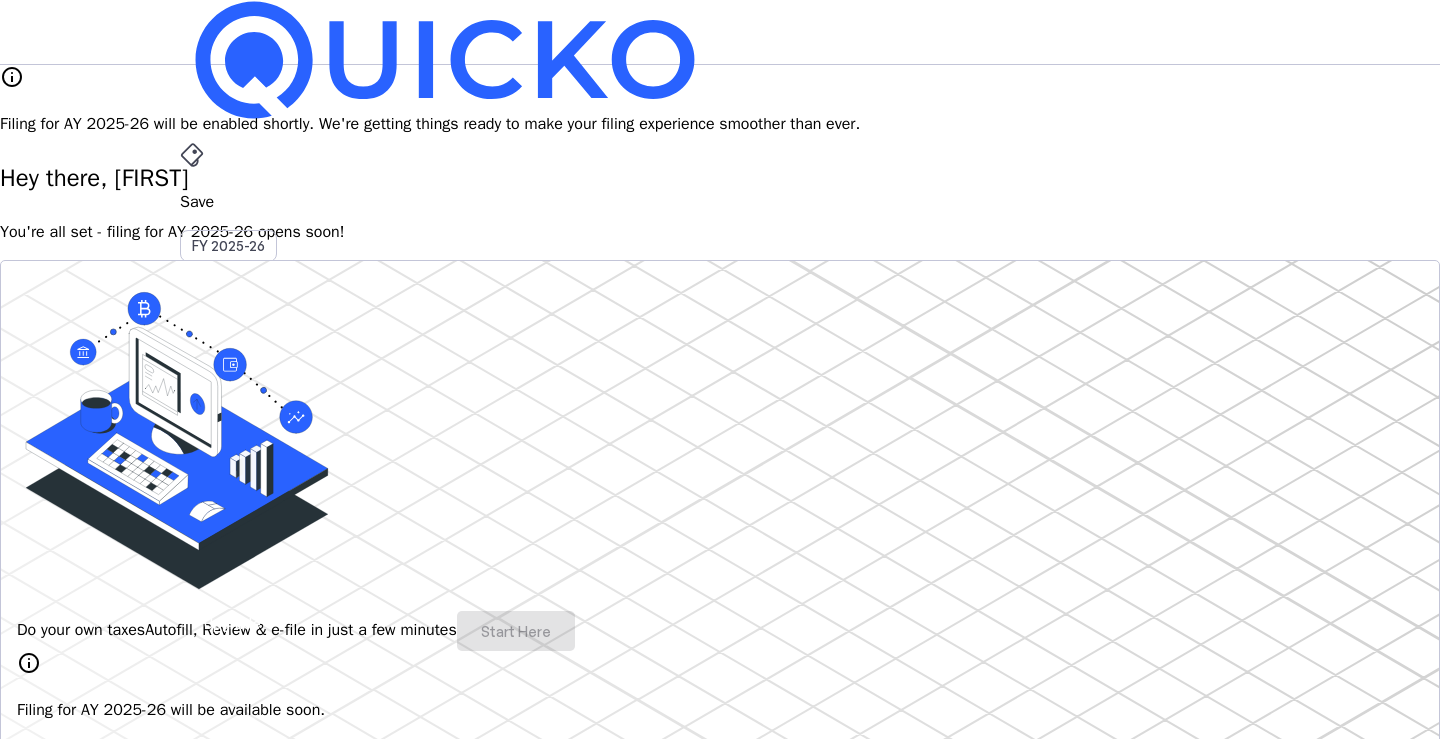 click on "File" at bounding box center (720, 408) 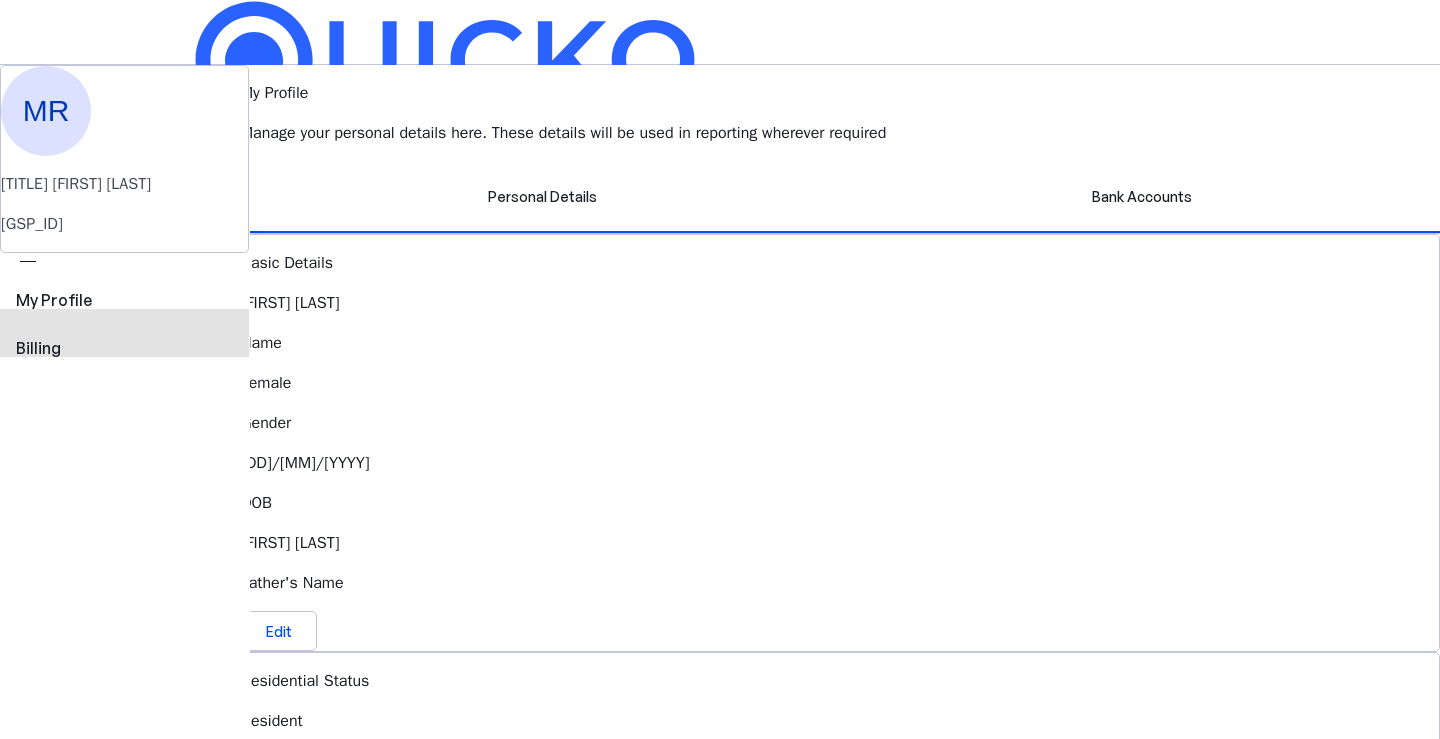 click on "view_carousel Billing" at bounding box center [124, 333] 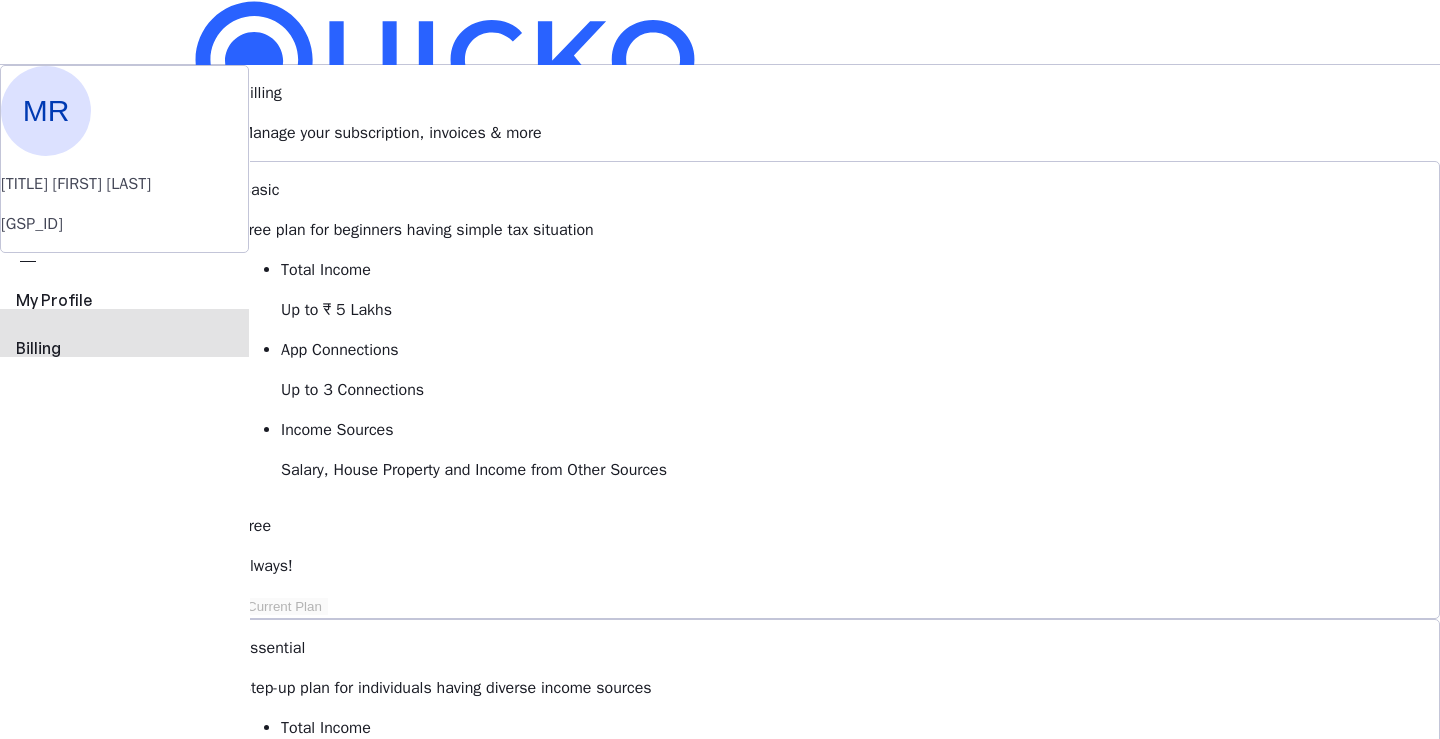 scroll, scrollTop: 100, scrollLeft: 0, axis: vertical 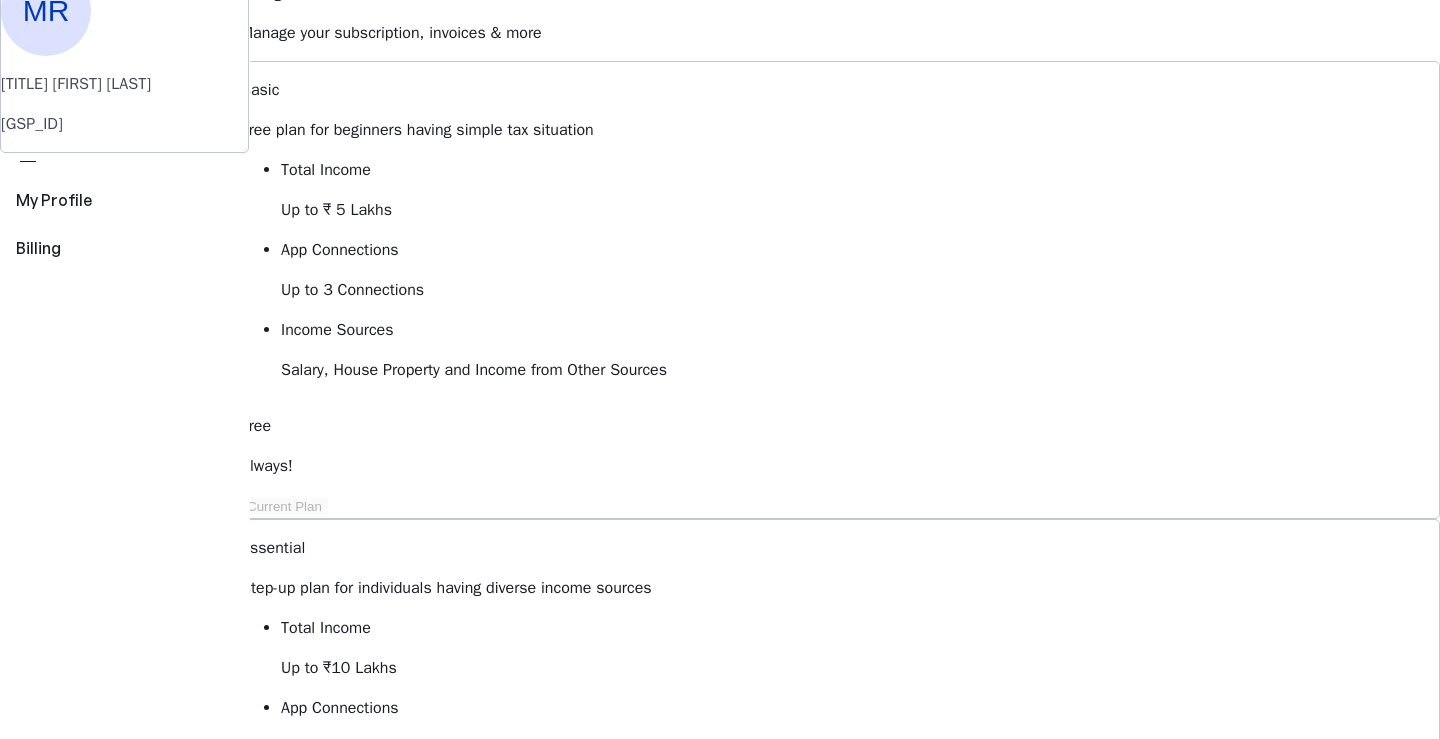click at bounding box center (319, 1566) 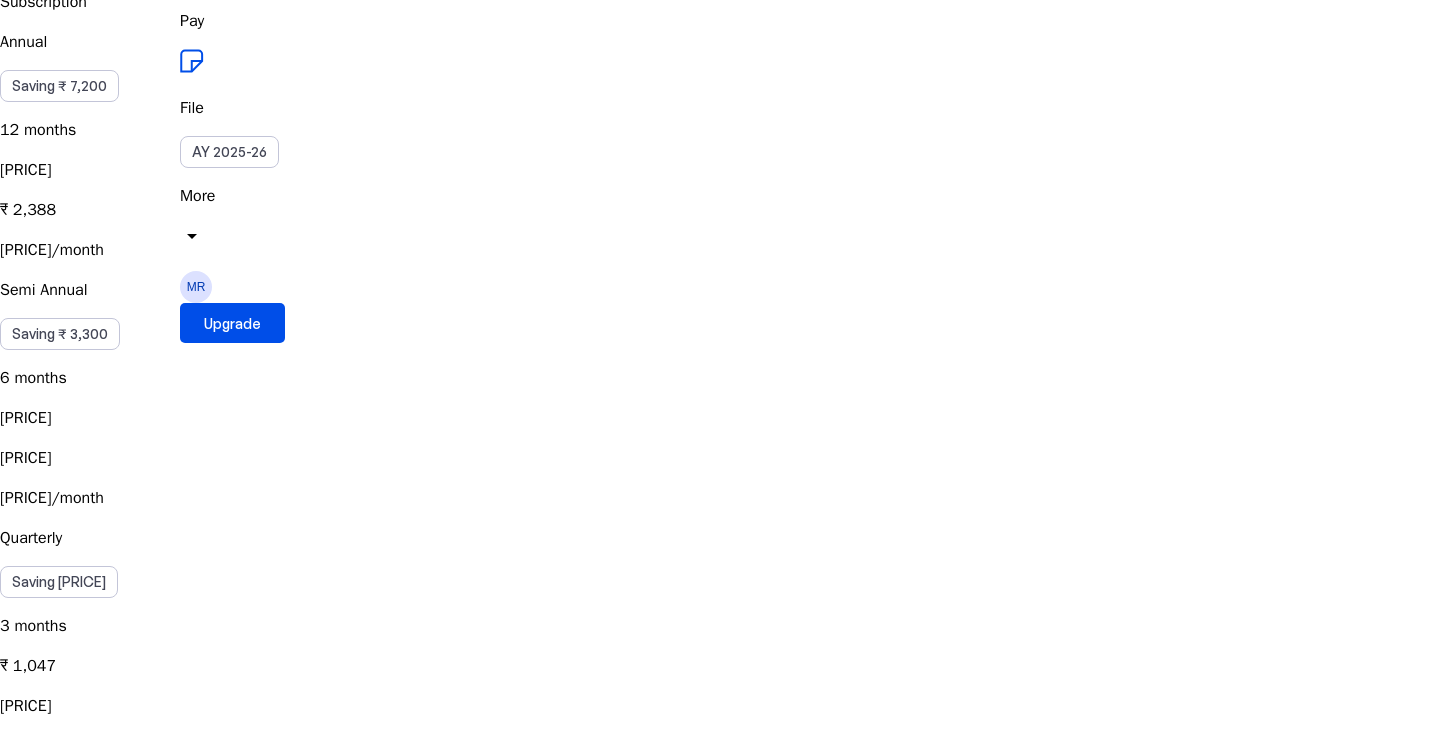 scroll, scrollTop: 400, scrollLeft: 0, axis: vertical 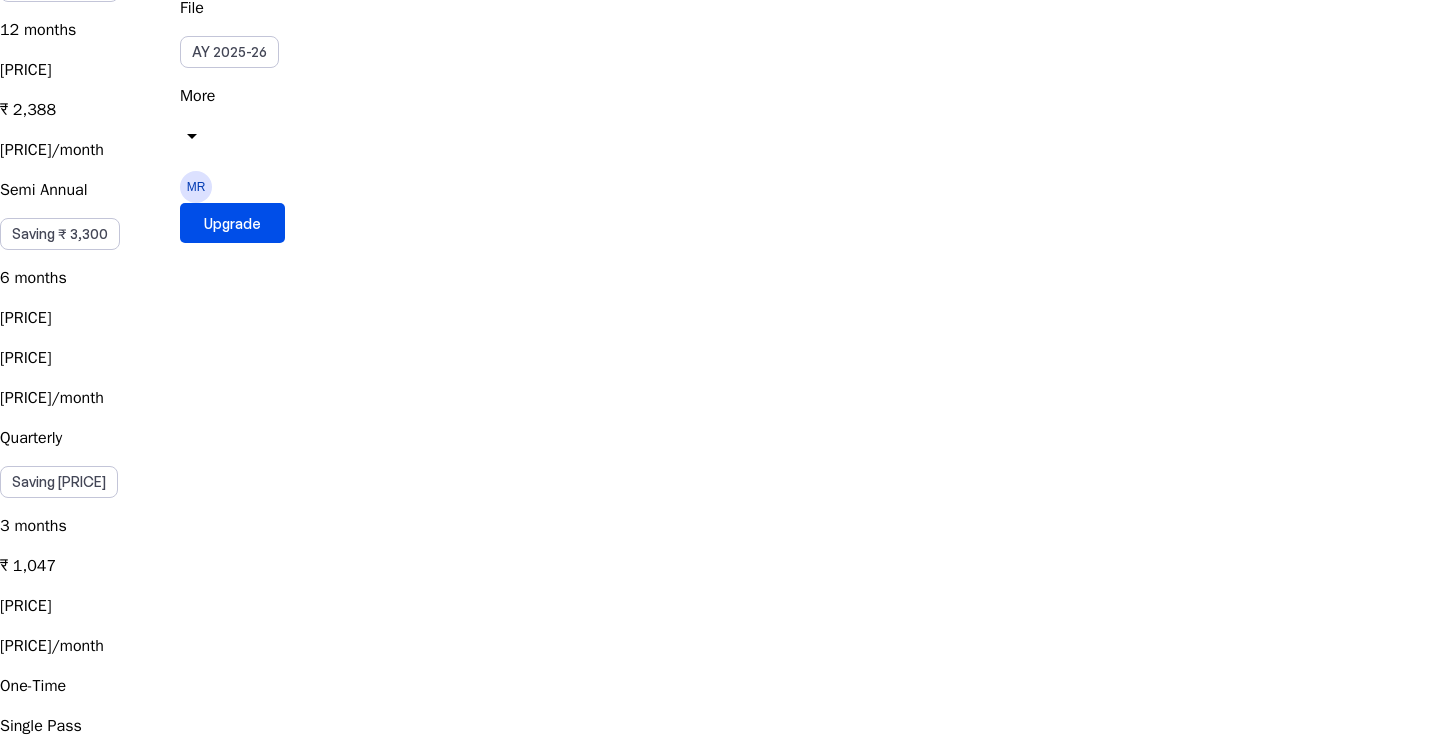 click on "Apply Coupon" at bounding box center (720, 974) 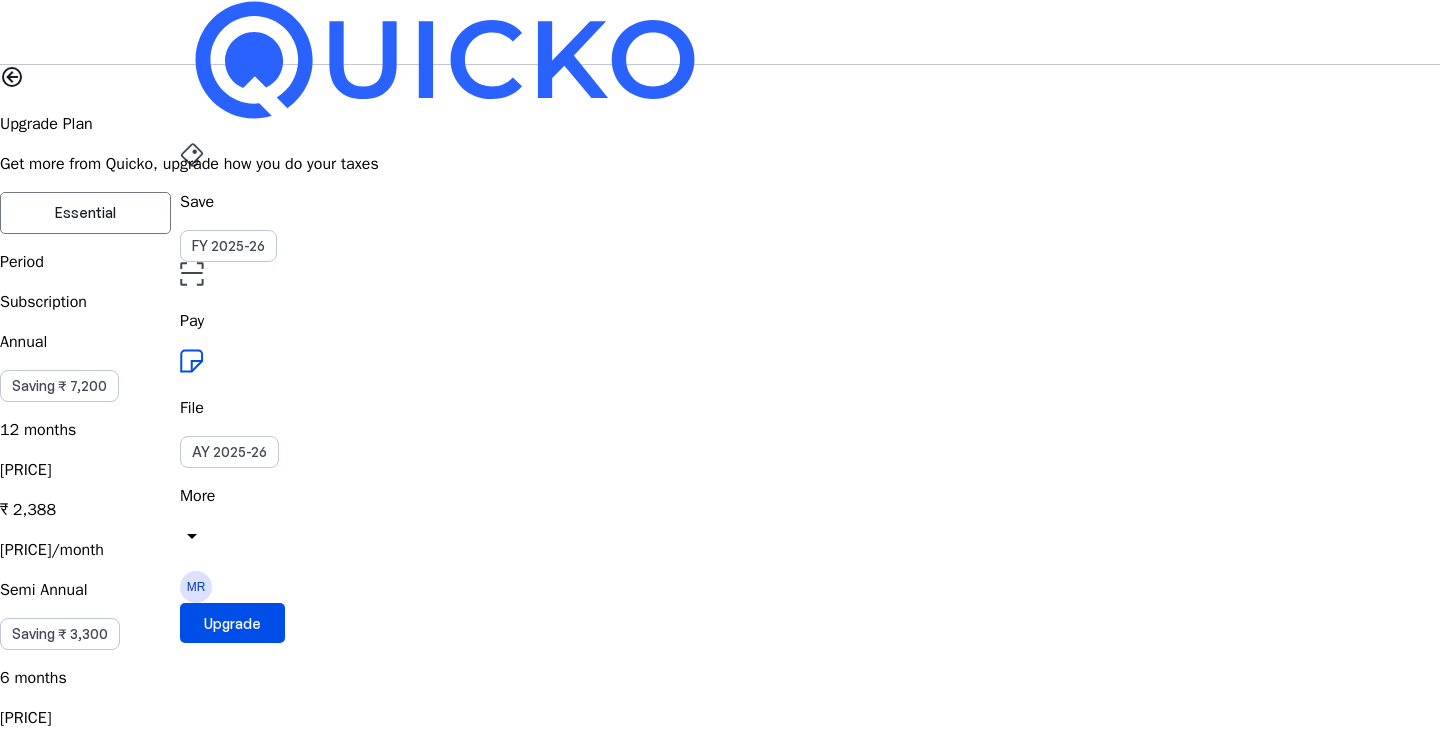 click on "cancel" at bounding box center (12, 2420) 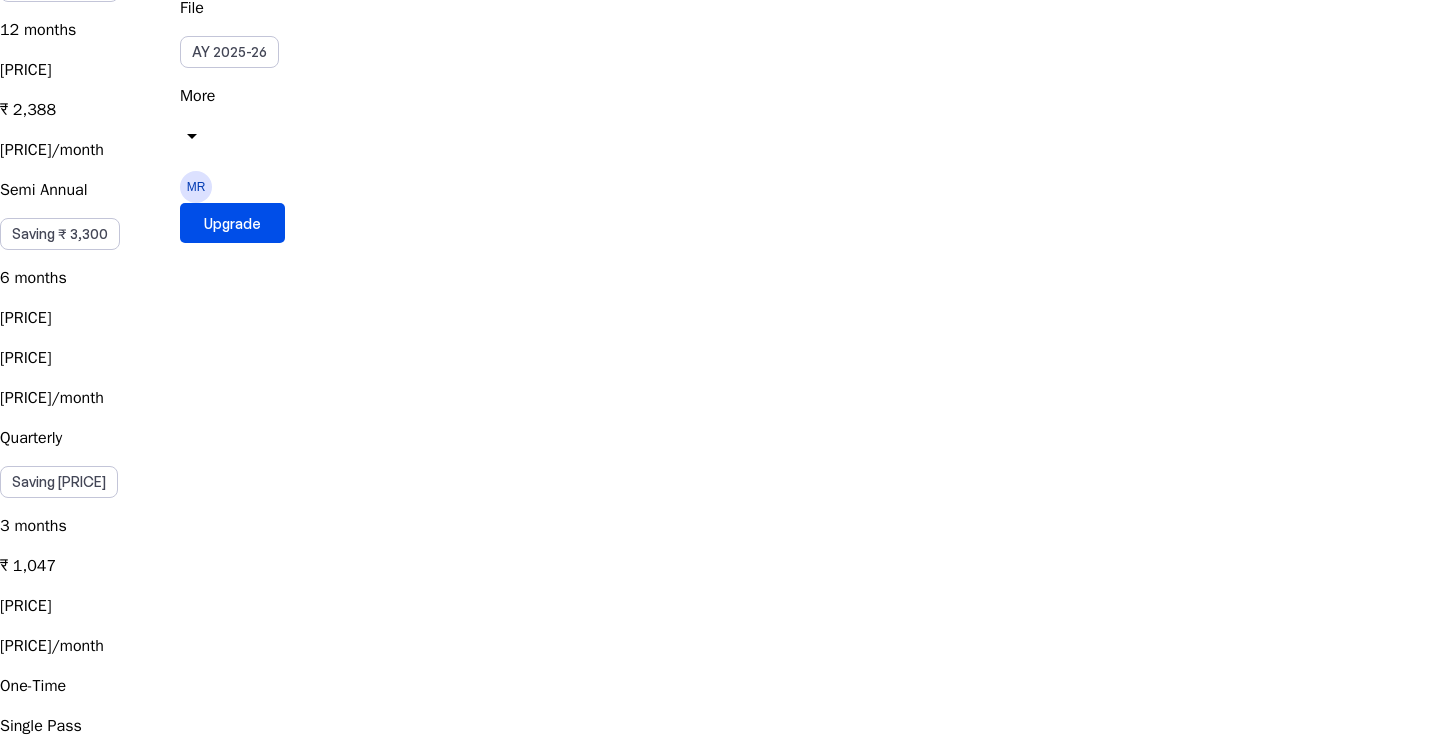 click on "[PRICE] [PRICE] [PRICE]/month" at bounding box center [720, 358] 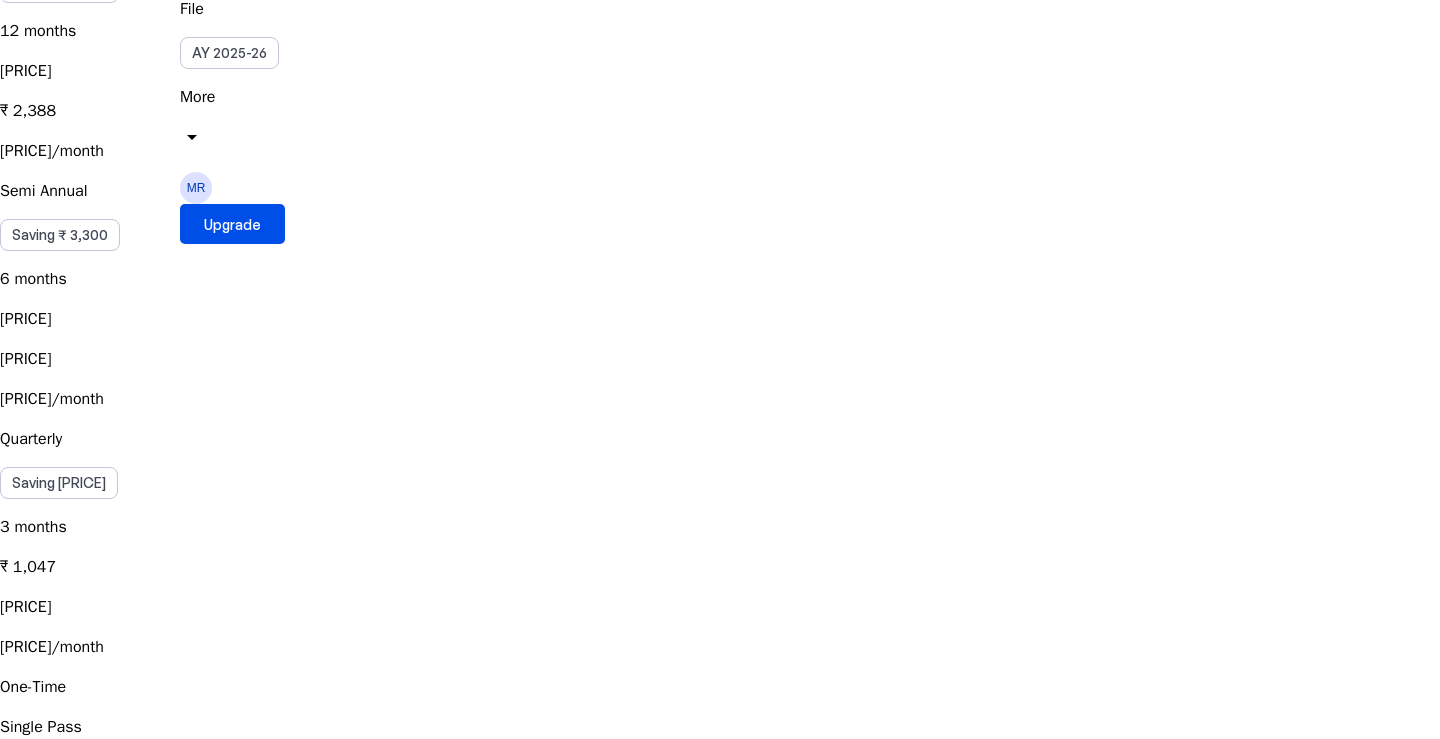 click on "Apply Coupon" at bounding box center (720, 975) 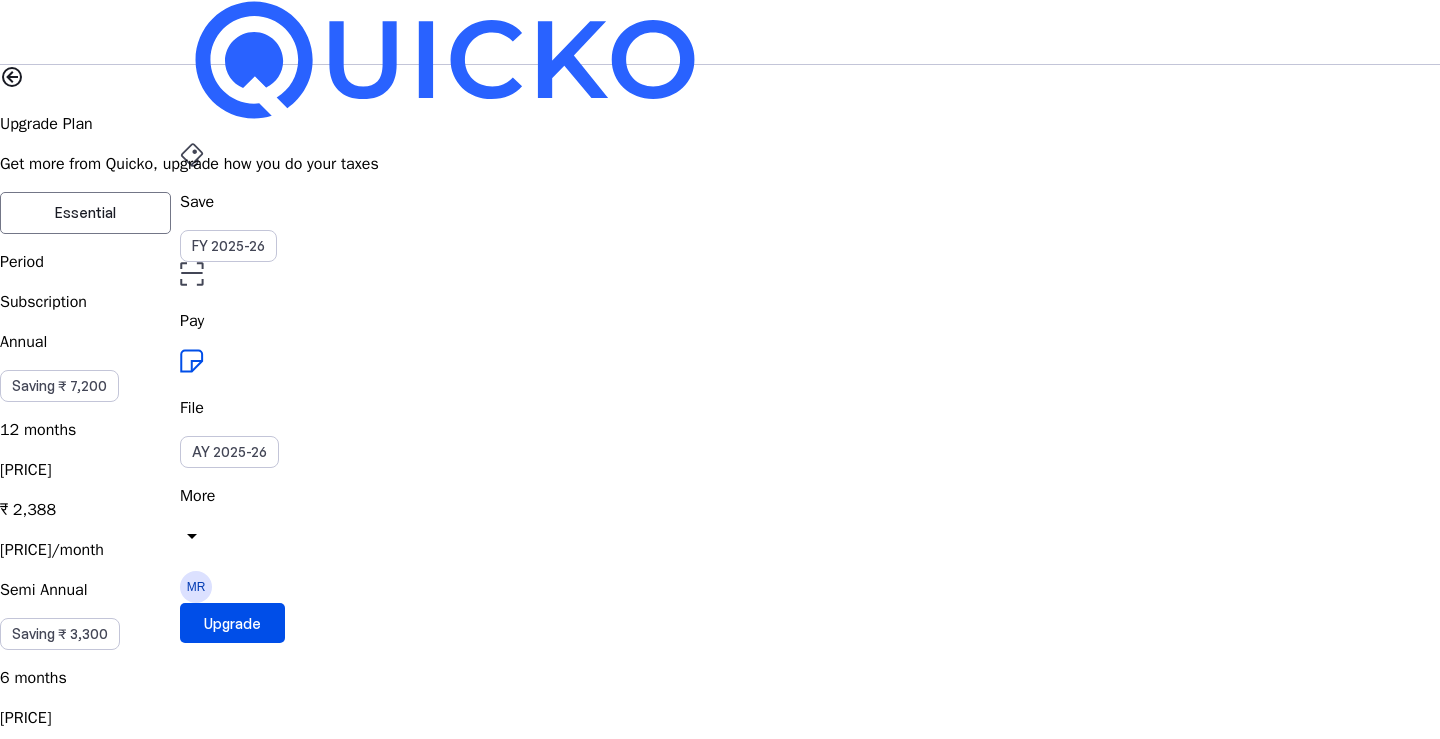 click on "Apply" at bounding box center [232, 2523] 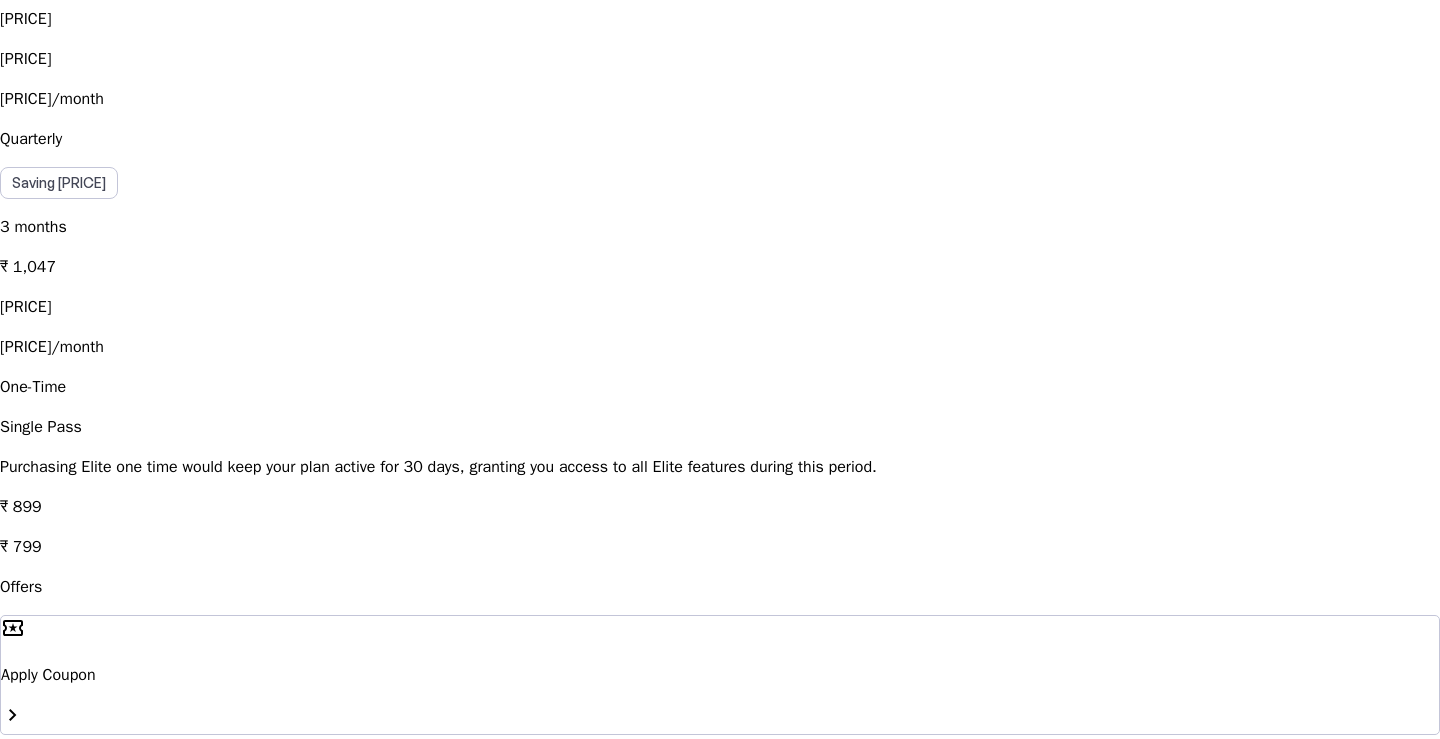 scroll, scrollTop: 399, scrollLeft: 0, axis: vertical 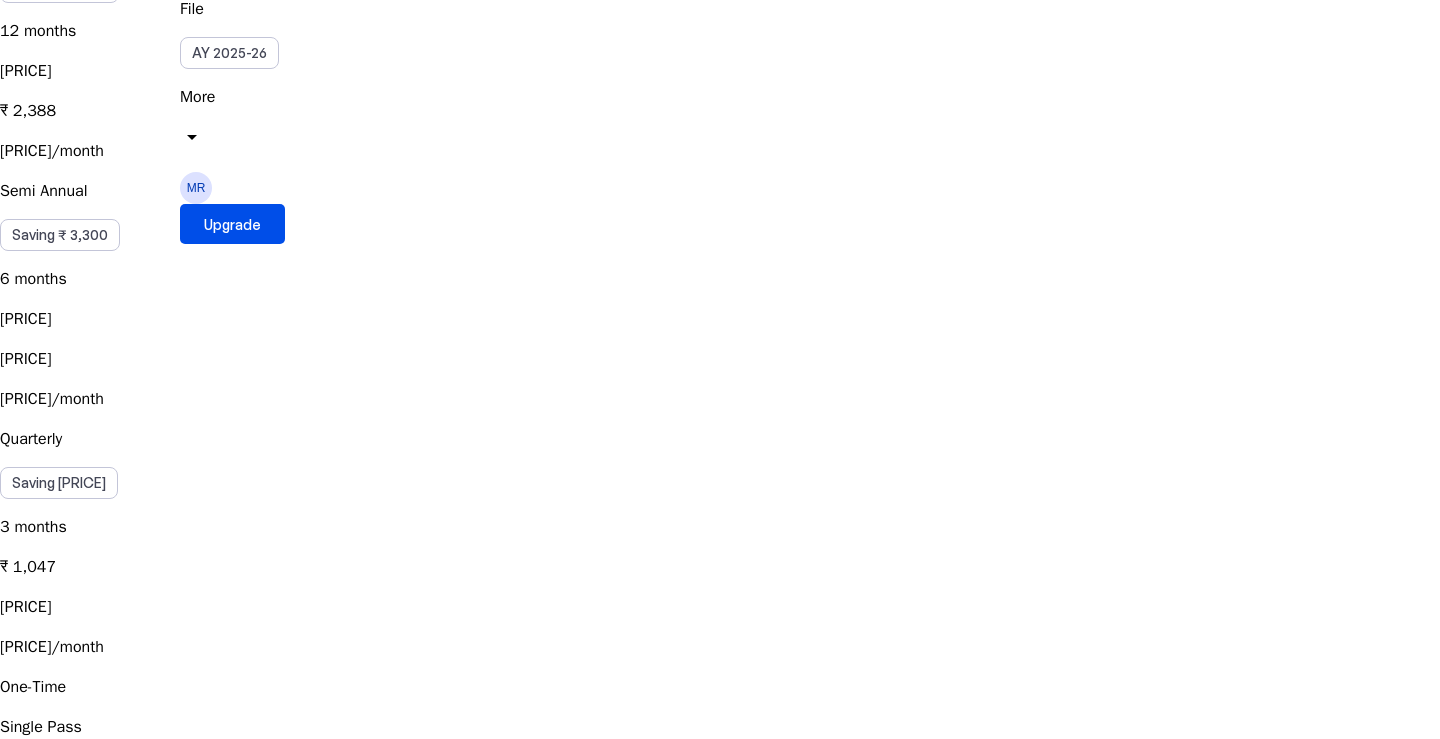 click on "Apply Coupon" at bounding box center (720, 975) 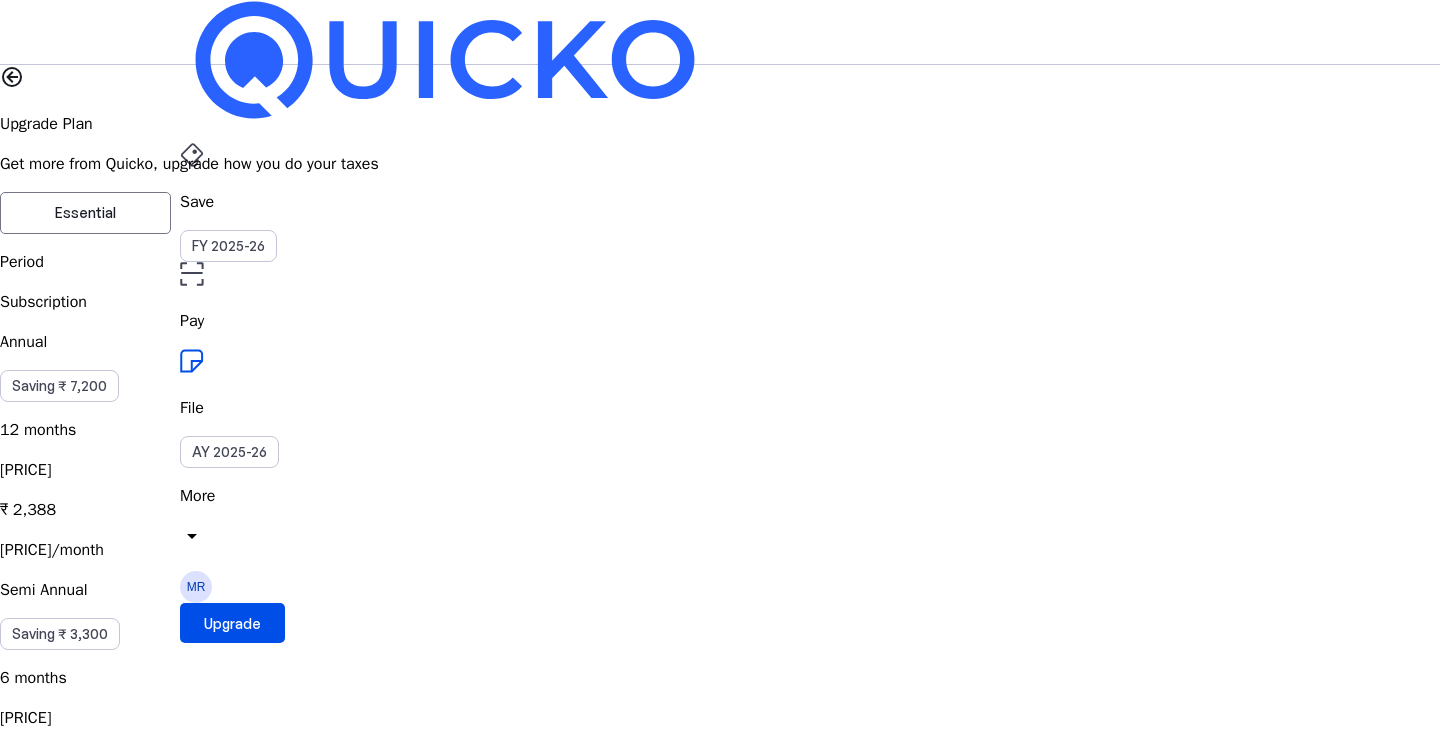 click on "Coupon Code" at bounding box center [69, 2524] 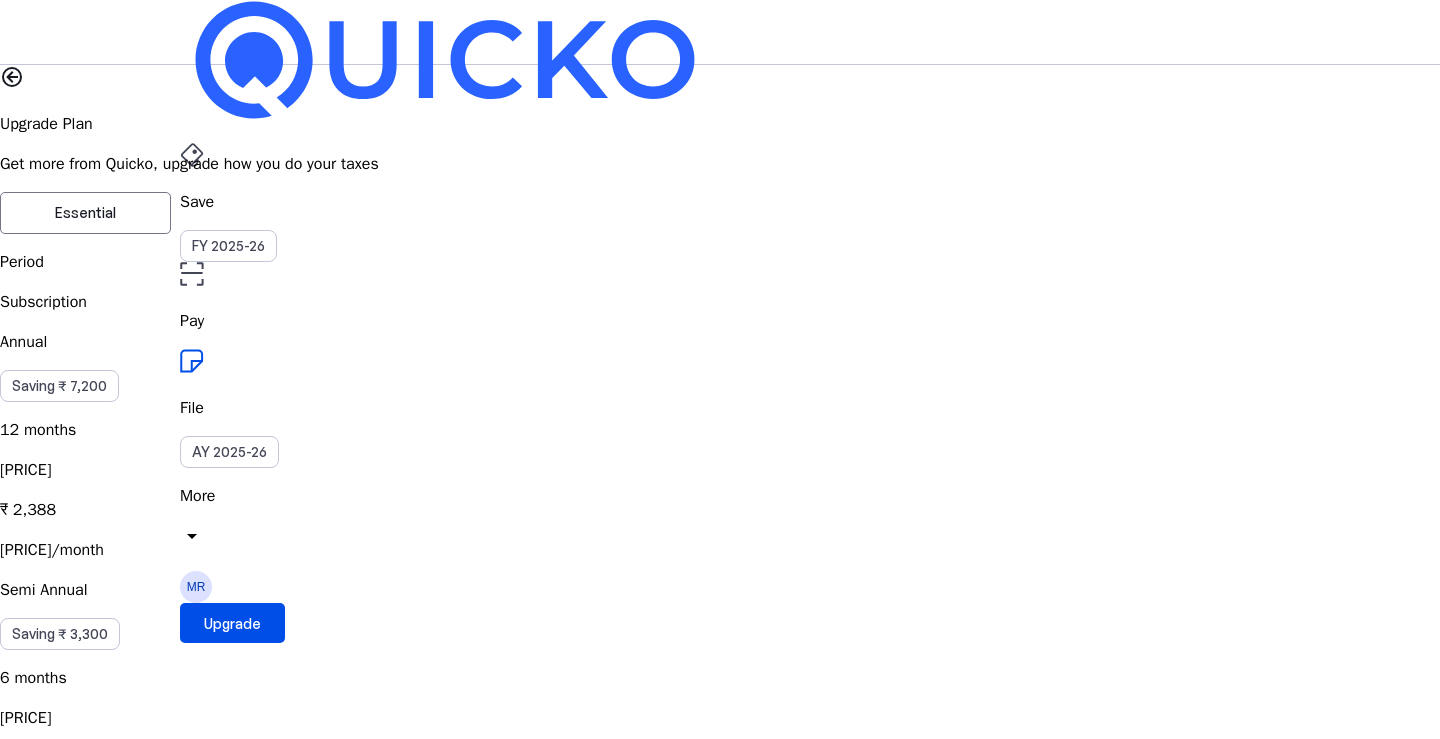 click on "cancel" at bounding box center (12, 2420) 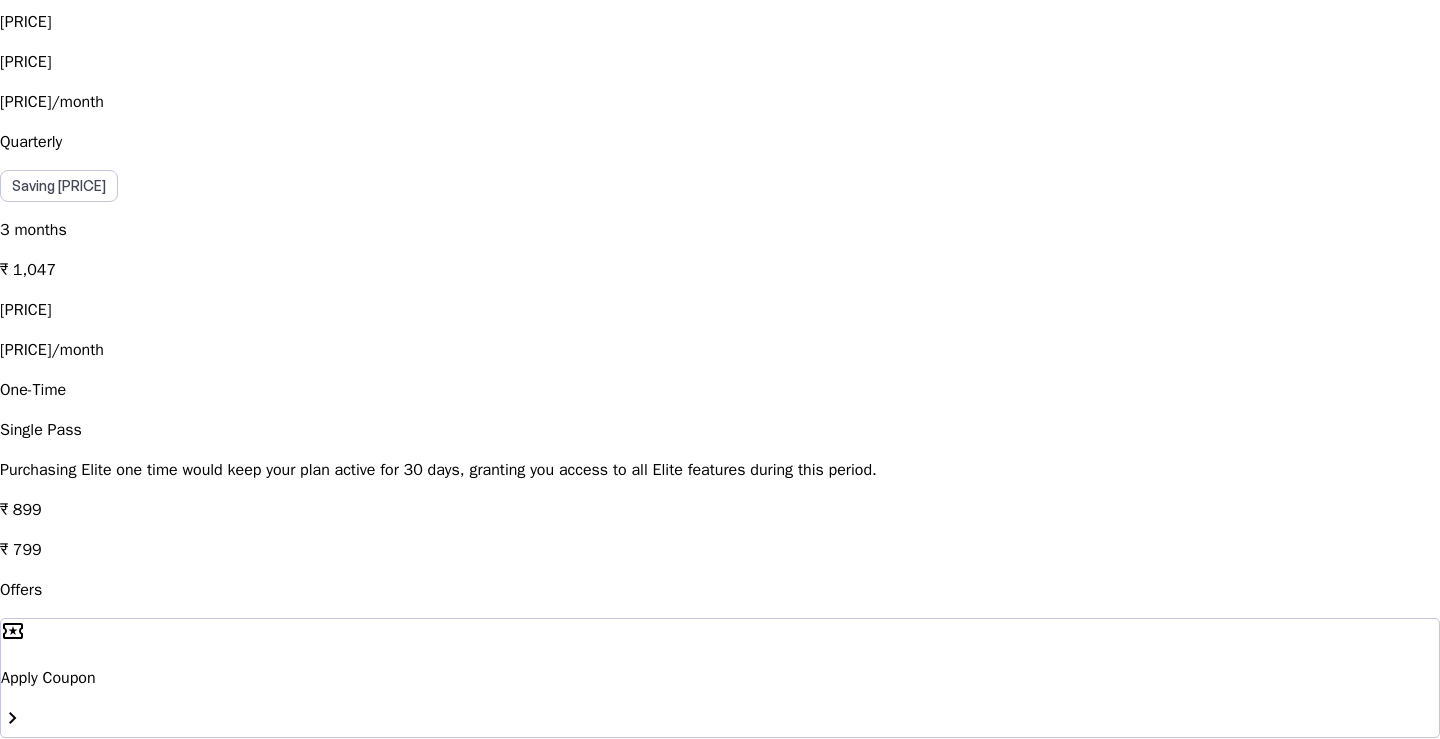 scroll, scrollTop: 700, scrollLeft: 0, axis: vertical 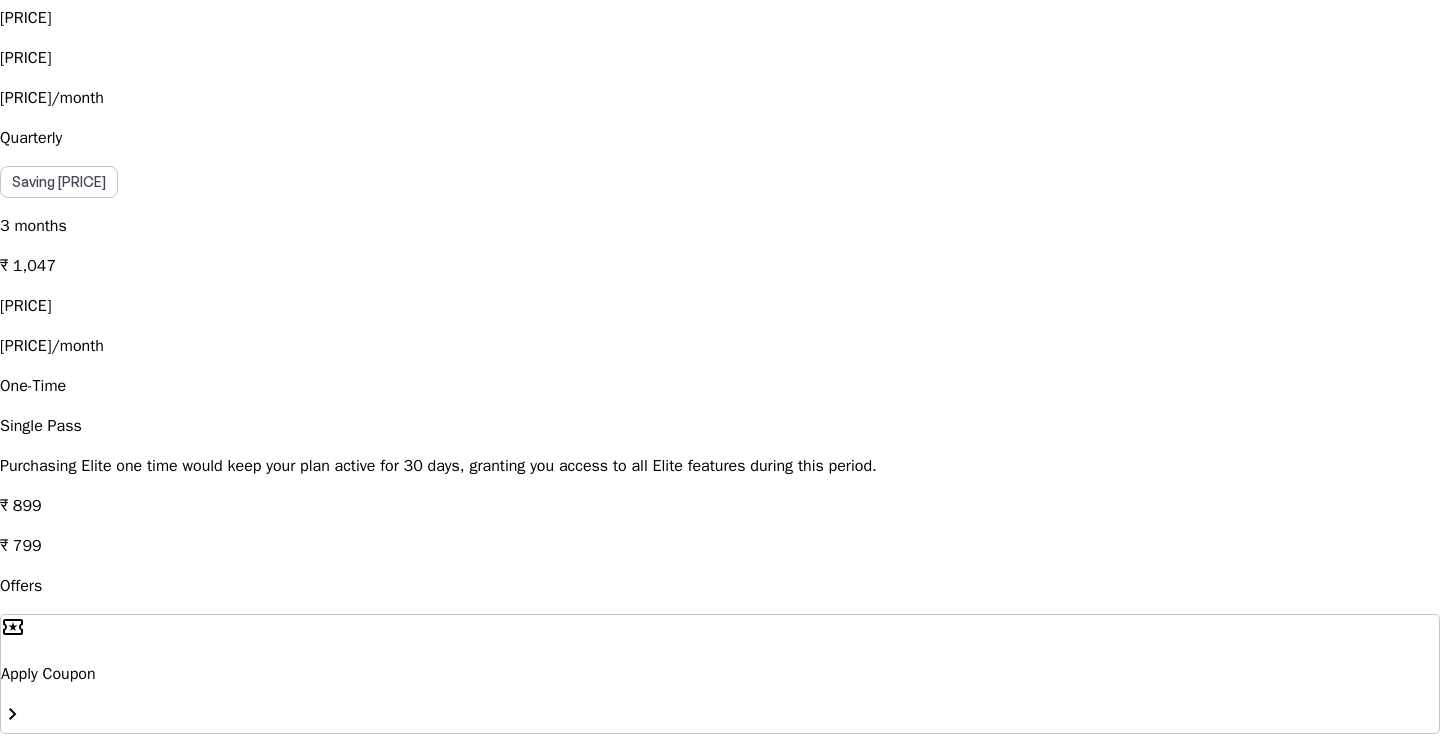 click on "Apply Coupon" at bounding box center [720, 674] 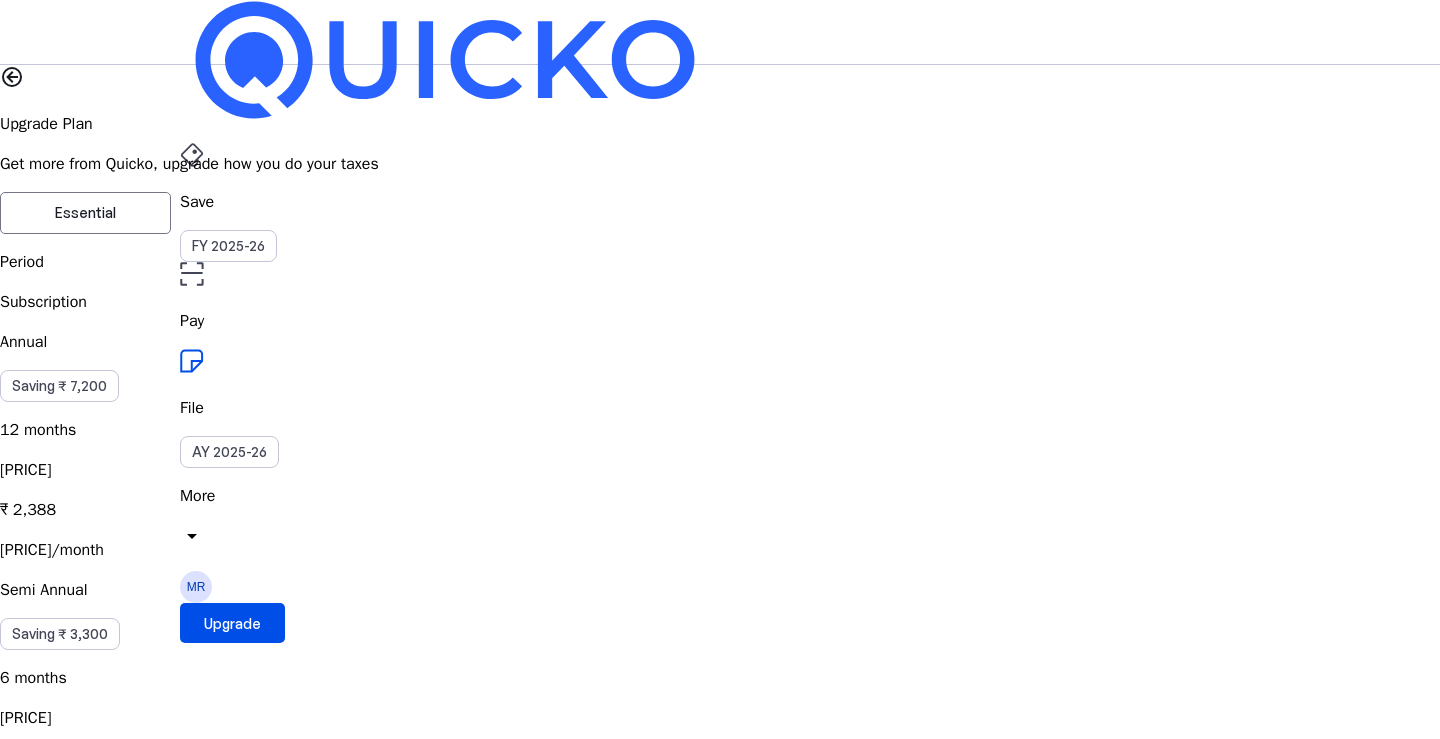 click on "Coupon Code" at bounding box center [69, 2524] 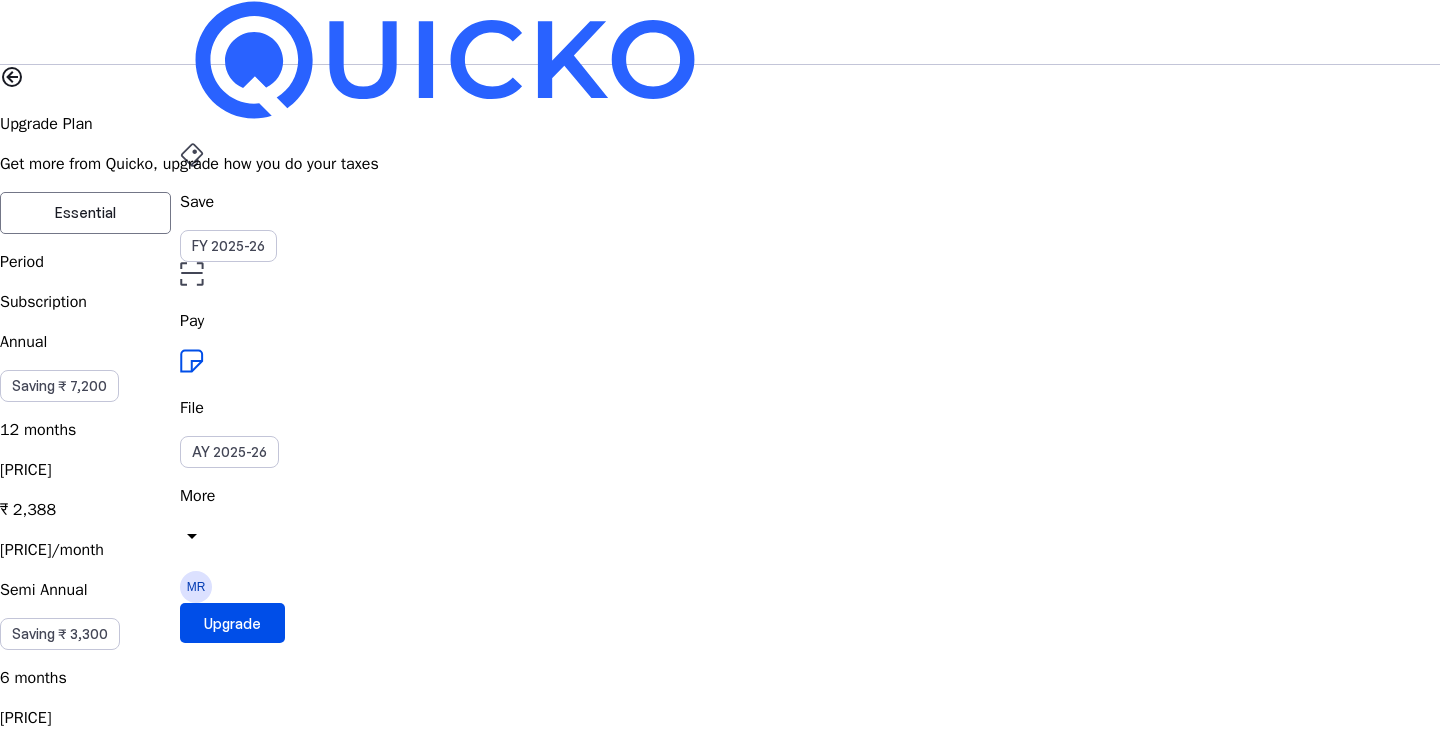 click on "cancel" at bounding box center [12, 2420] 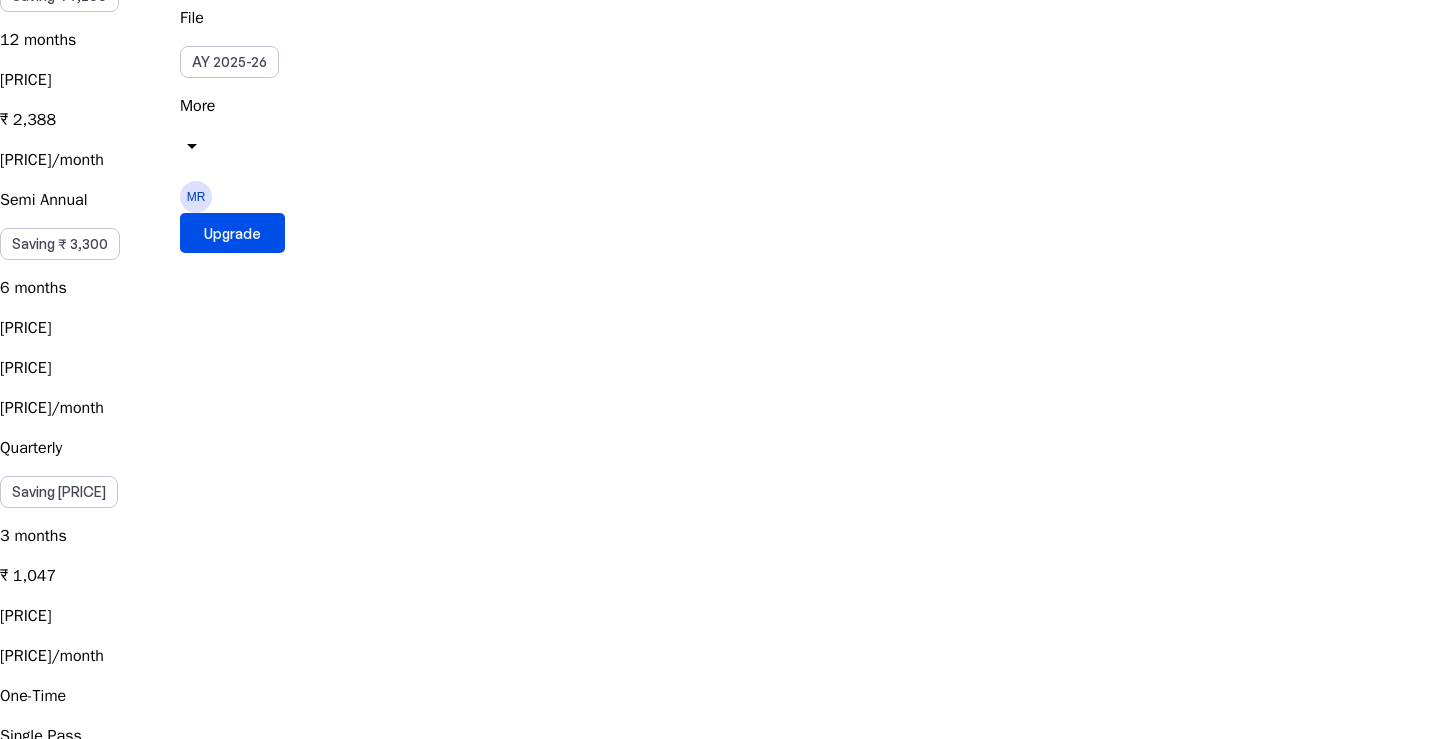 scroll, scrollTop: 200, scrollLeft: 0, axis: vertical 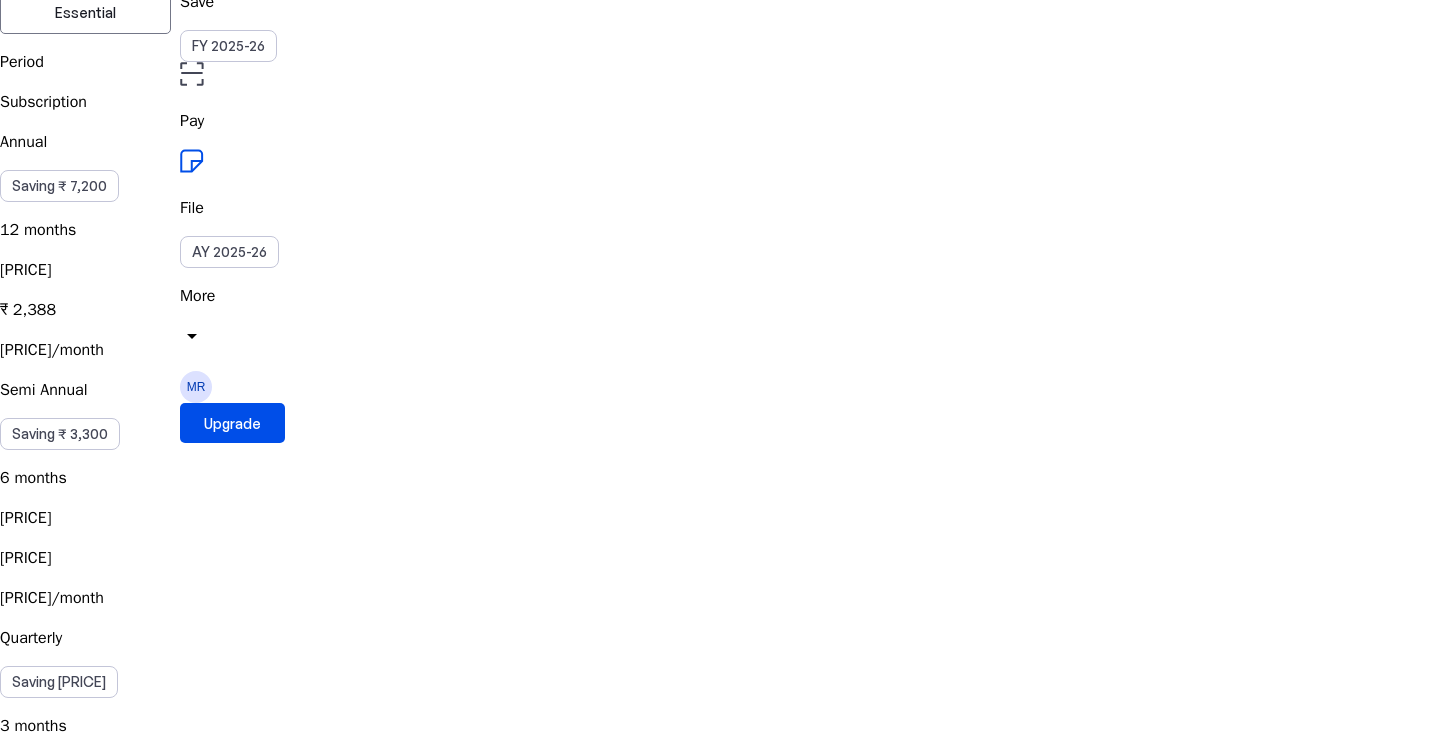 click on "Single Pass Purchasing Elite one time would keep your plan active for 30 days, granting you access to all Elite features during this period." at bounding box center [720, 946] 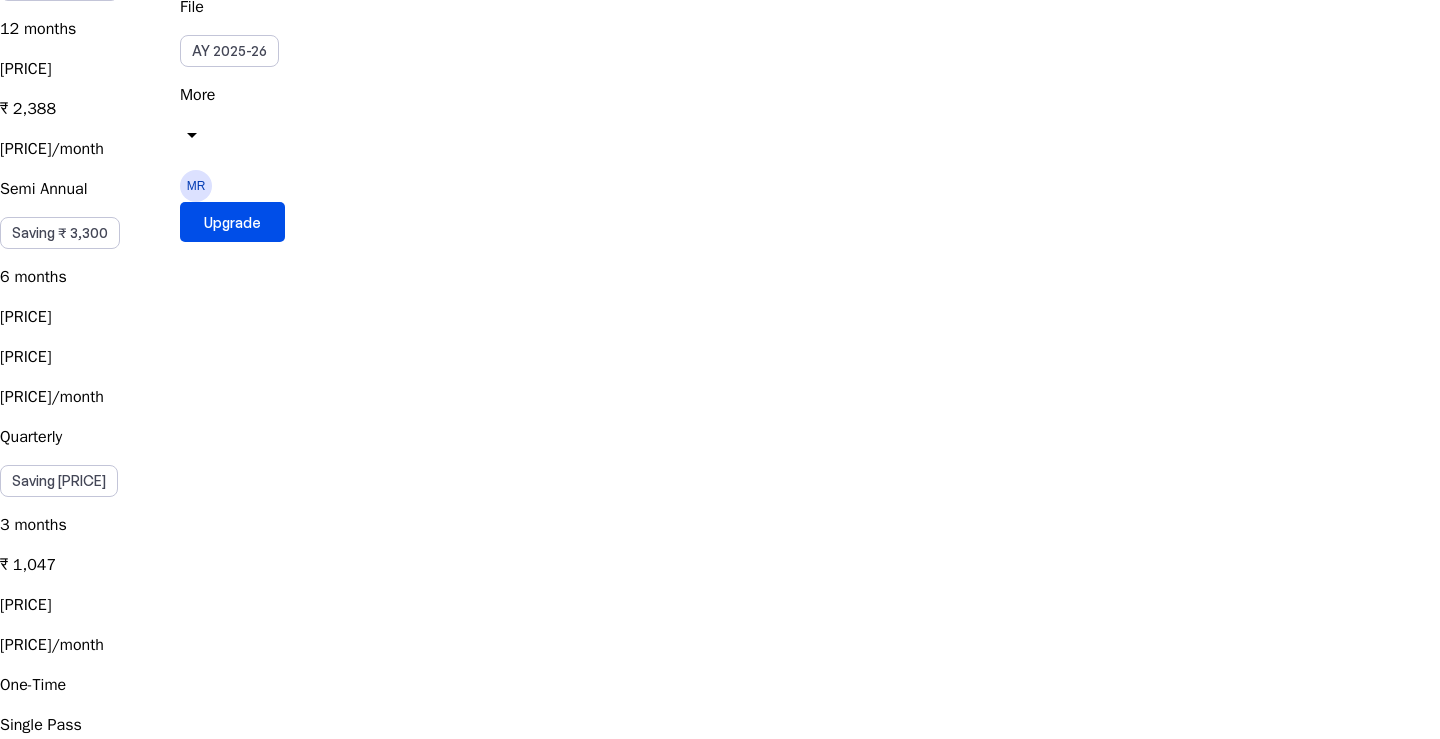 scroll, scrollTop: 500, scrollLeft: 0, axis: vertical 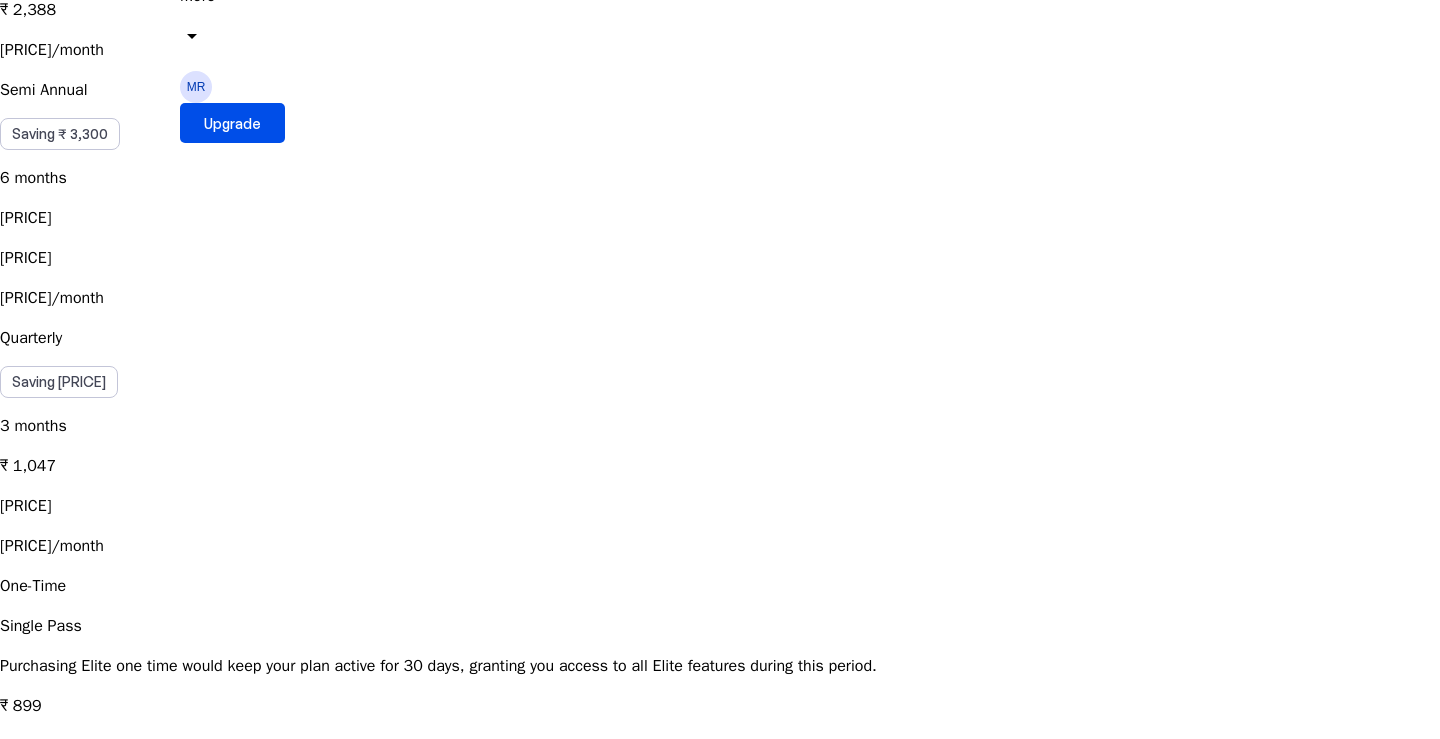 click on "Apply Coupon" at bounding box center (720, 874) 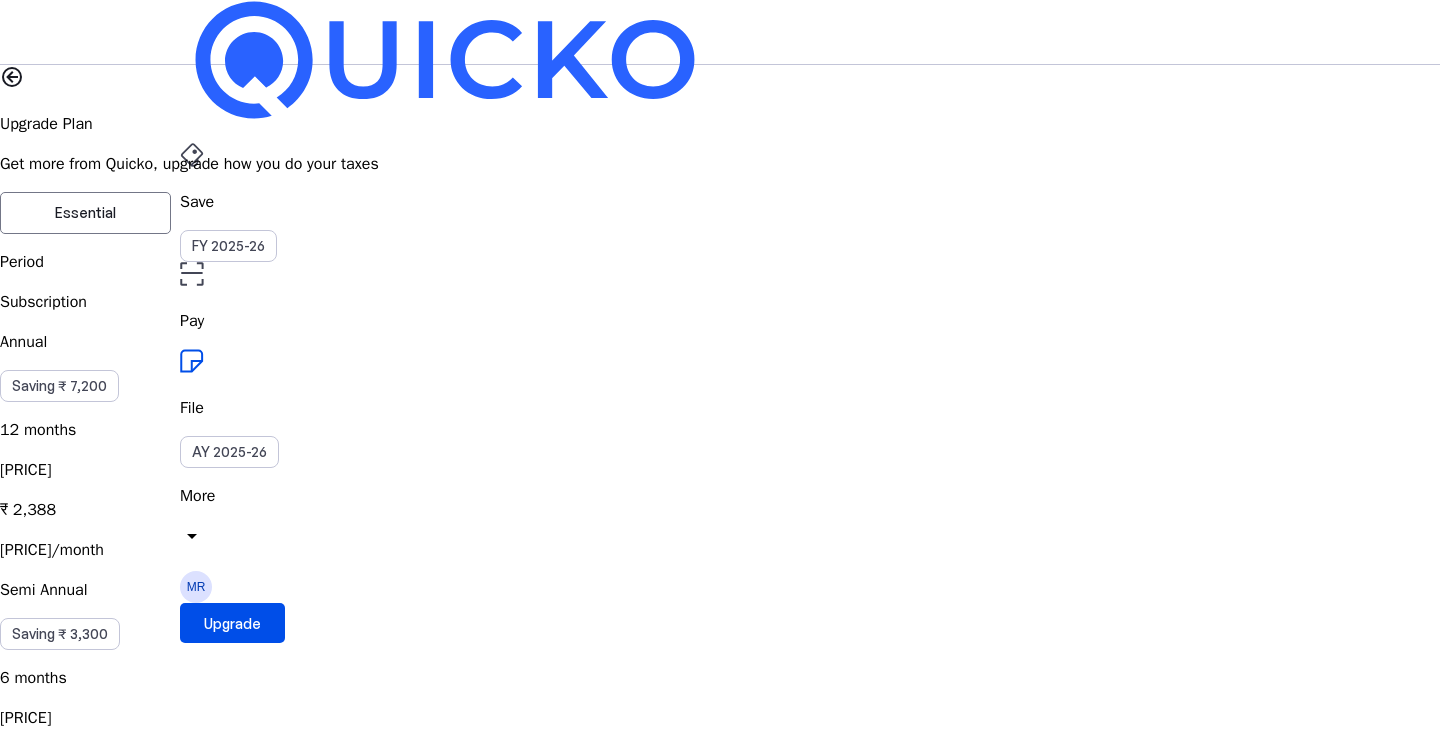 click on "Apply" at bounding box center (232, 2523) 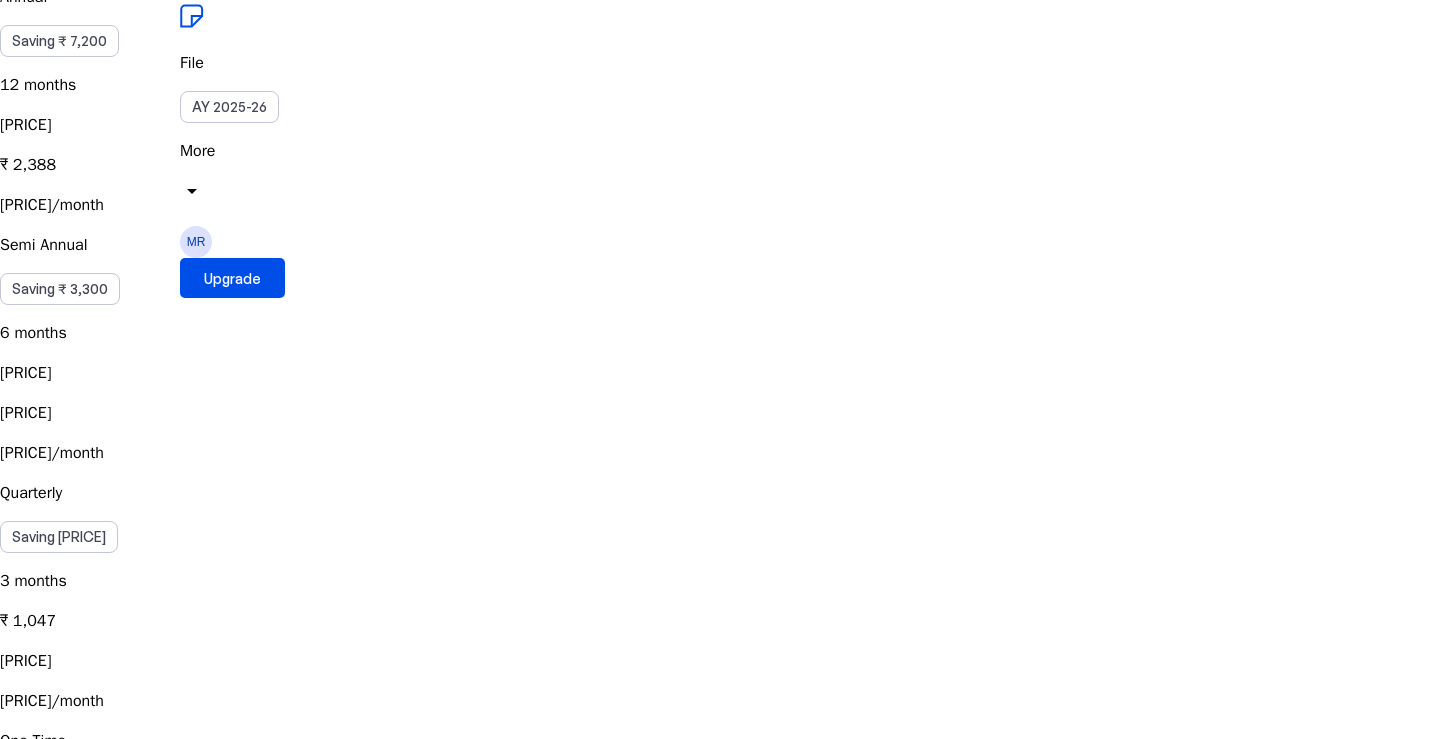 scroll, scrollTop: 200, scrollLeft: 0, axis: vertical 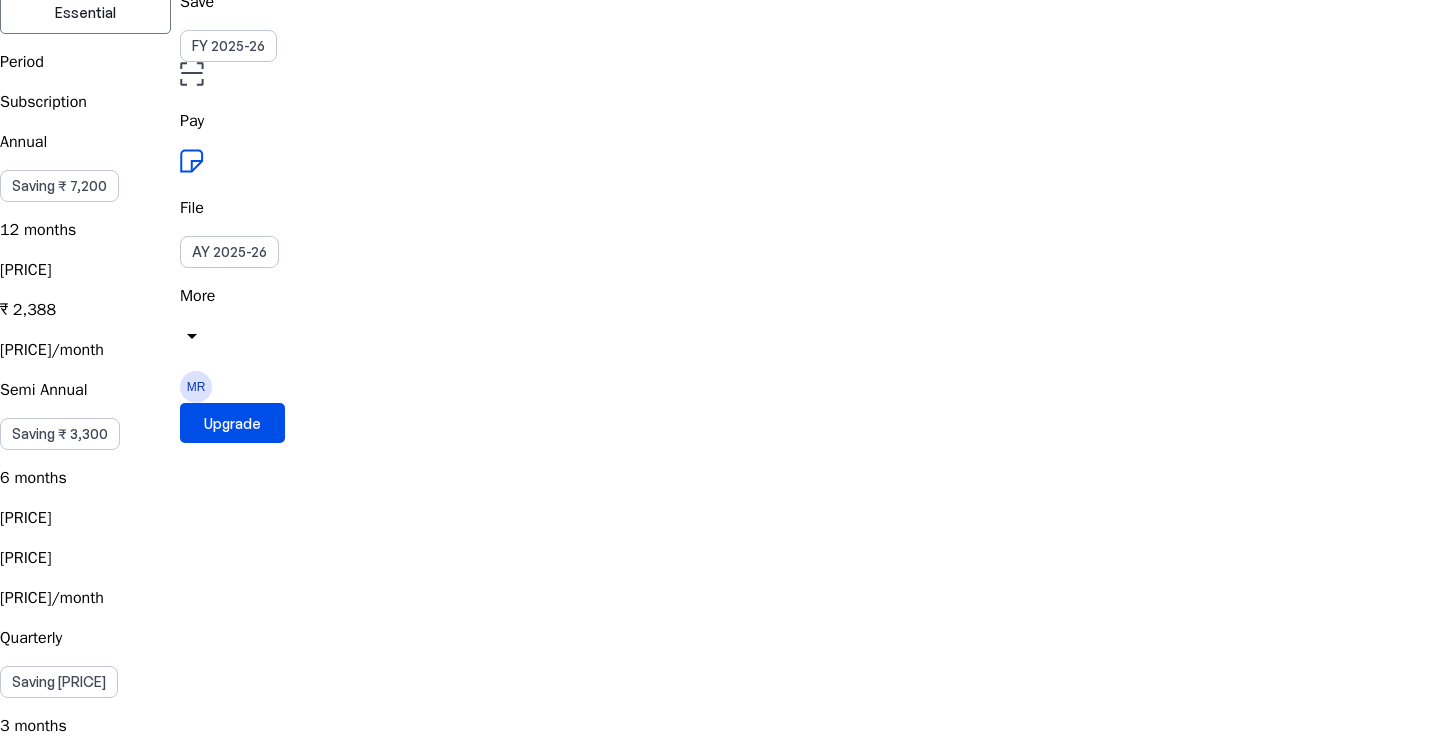 click on "Quarterly Saving [PRICE] 3 months [PRICE] [PRICE] [PRICE]/month" at bounding box center [720, 742] 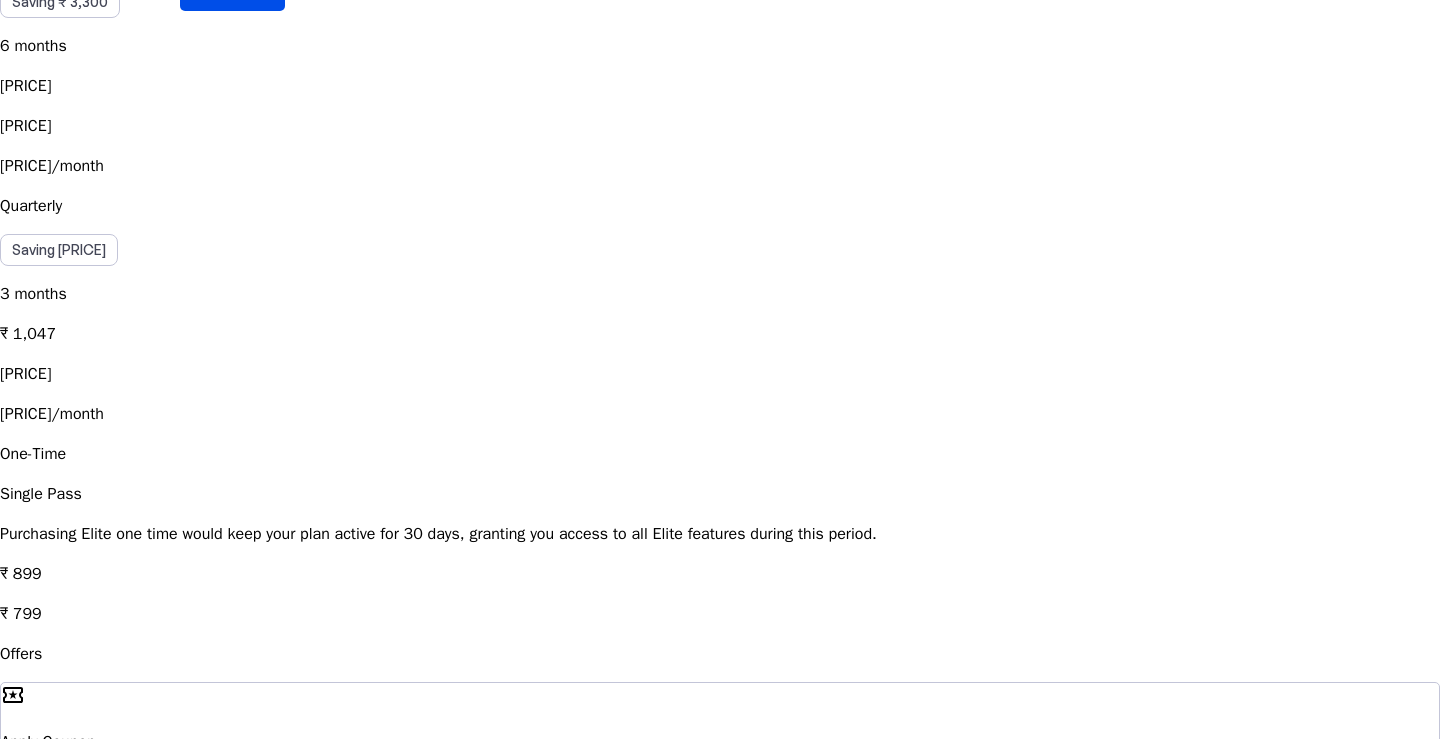 scroll, scrollTop: 600, scrollLeft: 0, axis: vertical 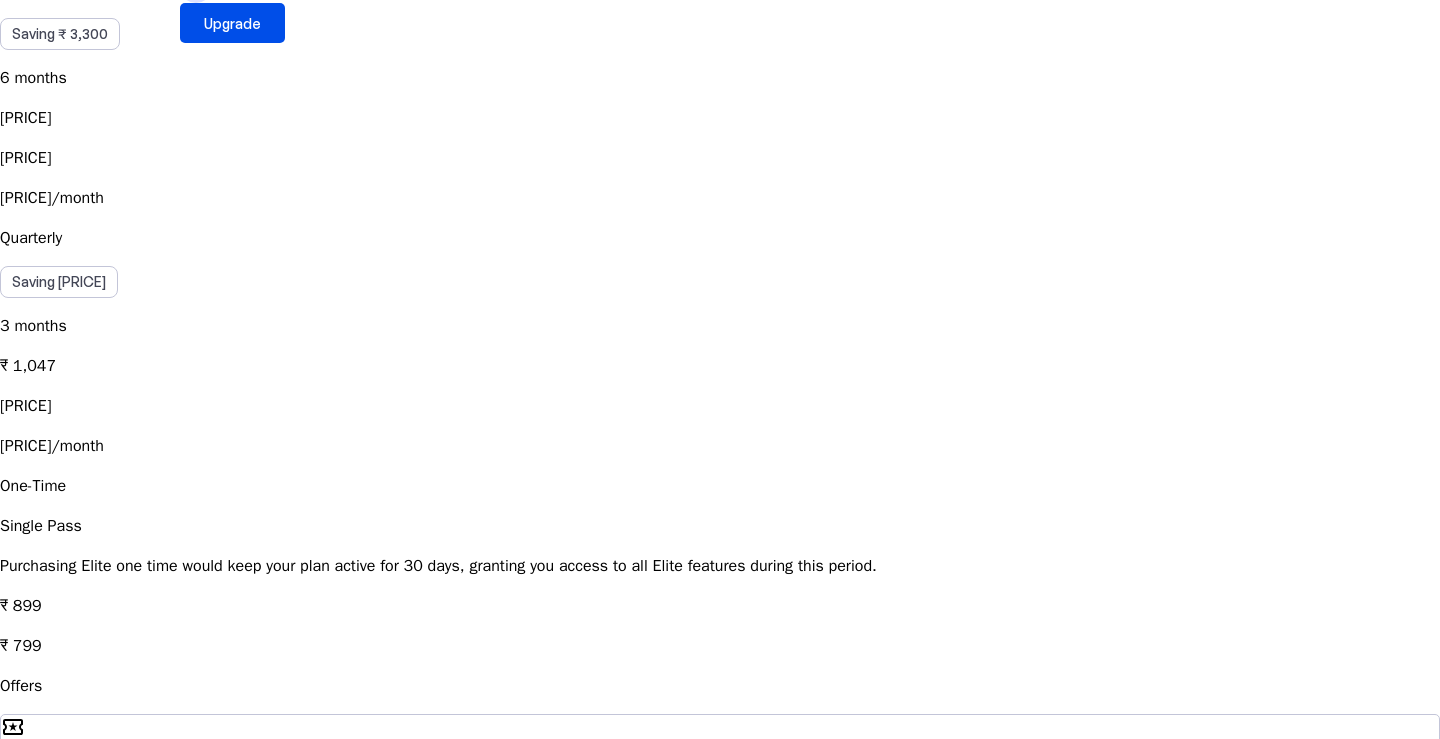 click on "Apply Coupon" at bounding box center (720, 774) 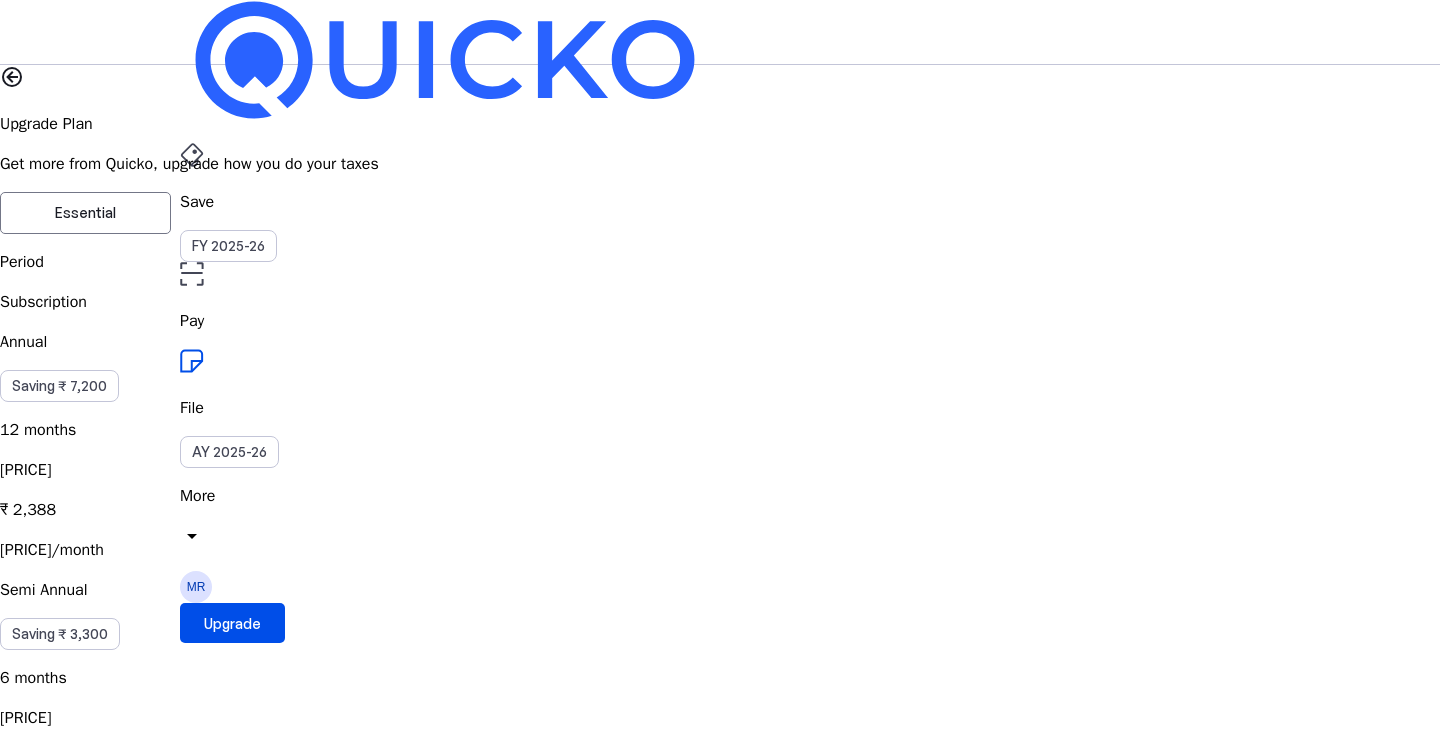 click at bounding box center (720, 2352) 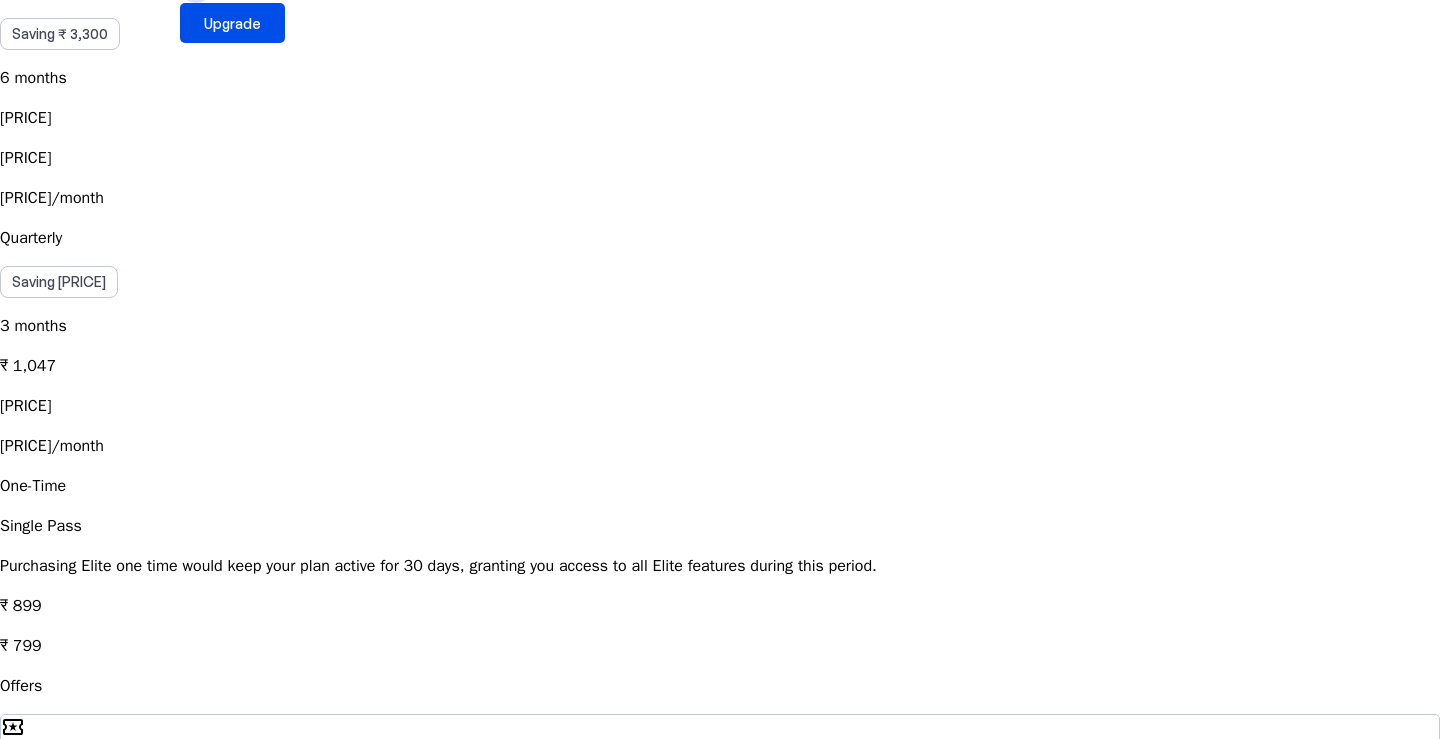 click on "Apply Coupon" at bounding box center (720, 774) 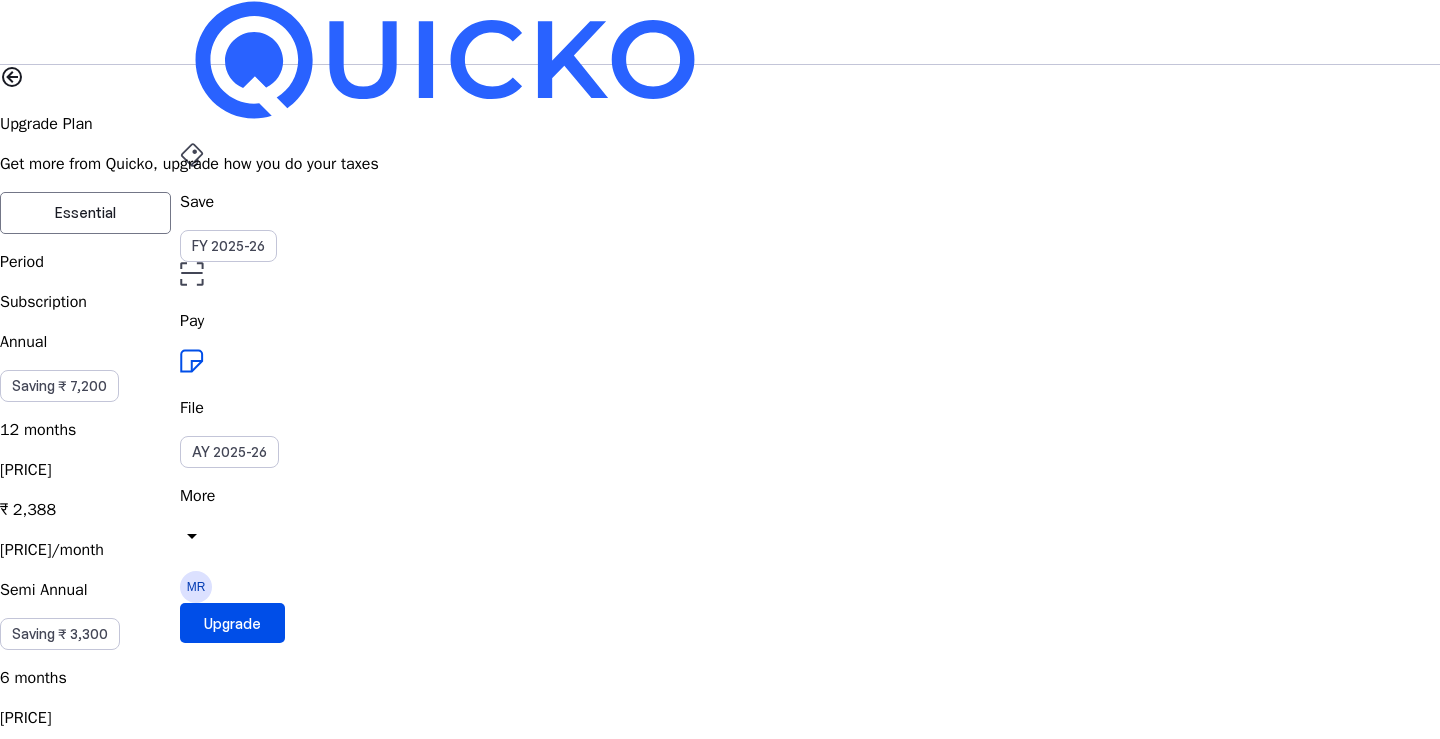 click on "Coupon Code" at bounding box center [69, 2524] 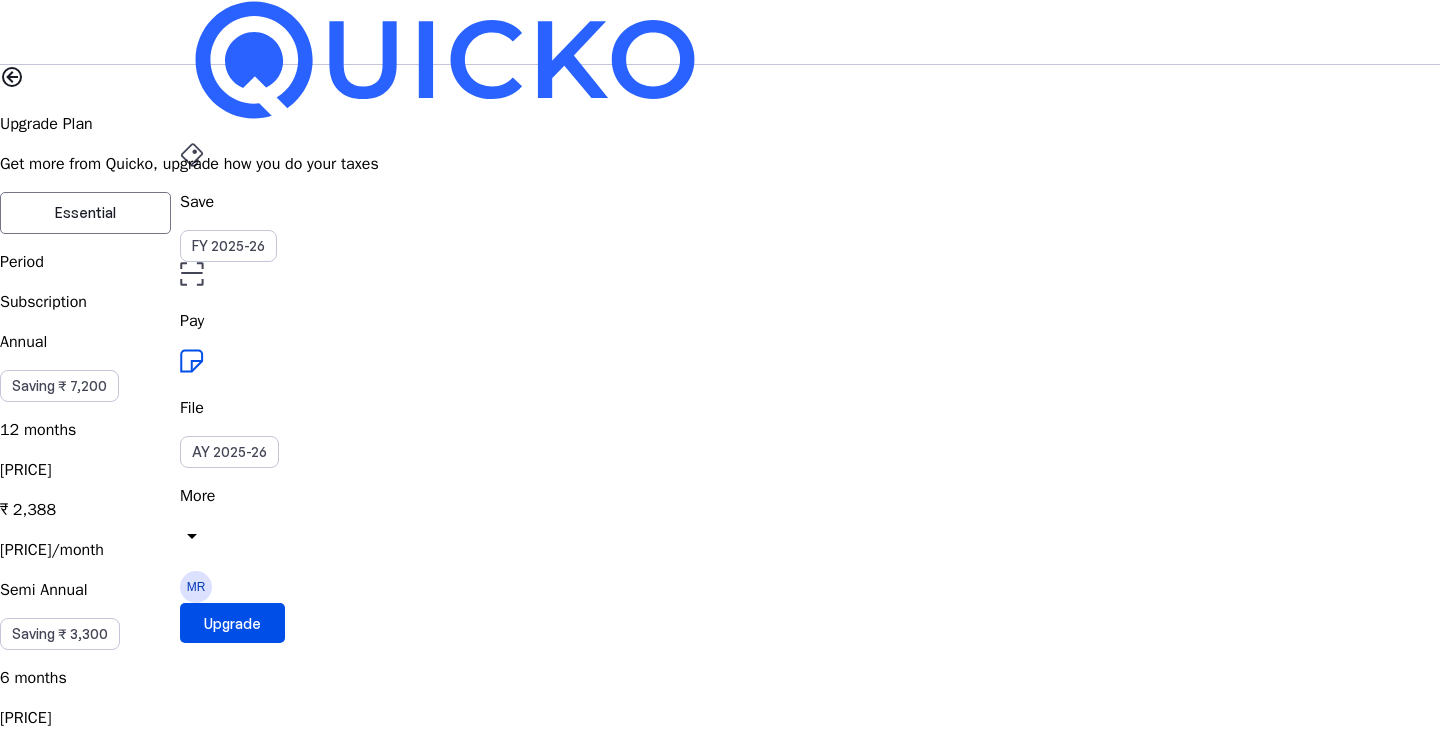 click at bounding box center (232, 2523) 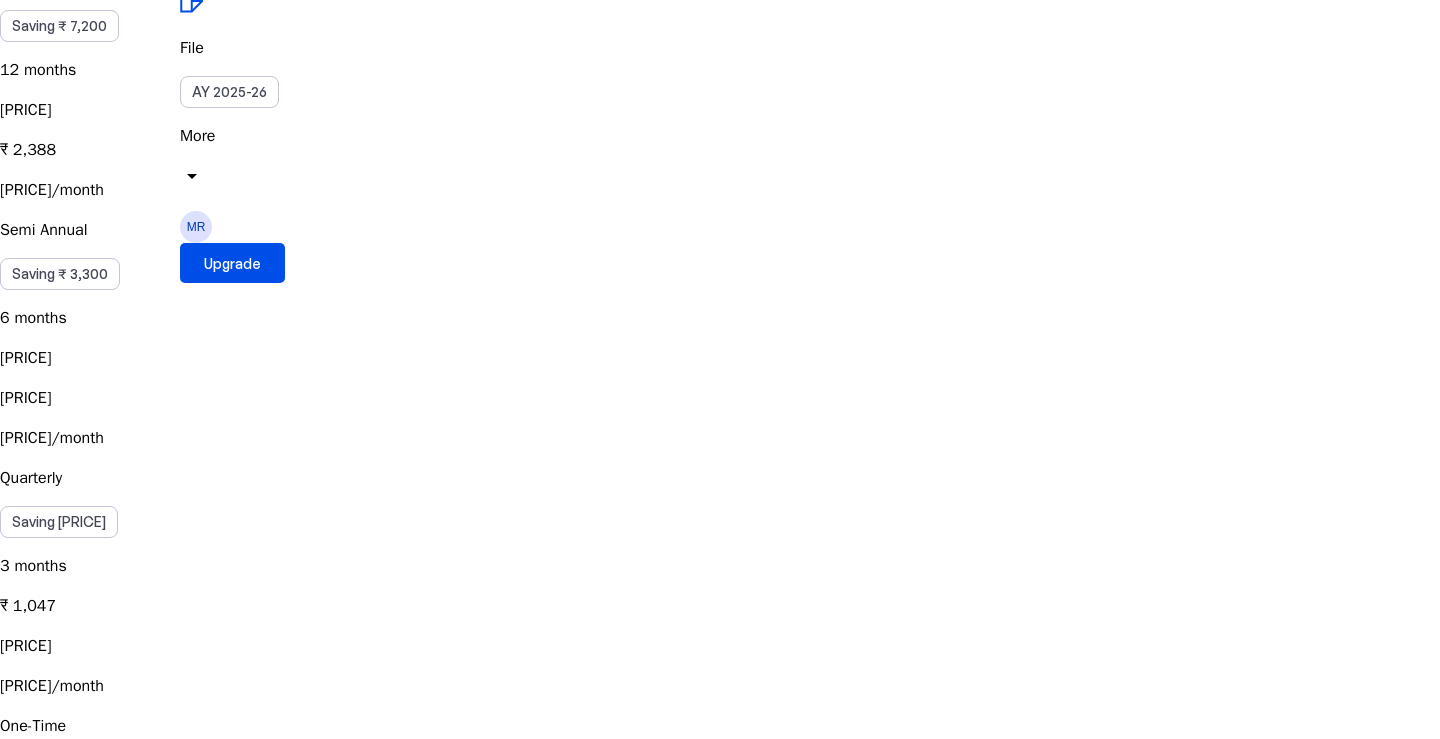 scroll, scrollTop: 500, scrollLeft: 0, axis: vertical 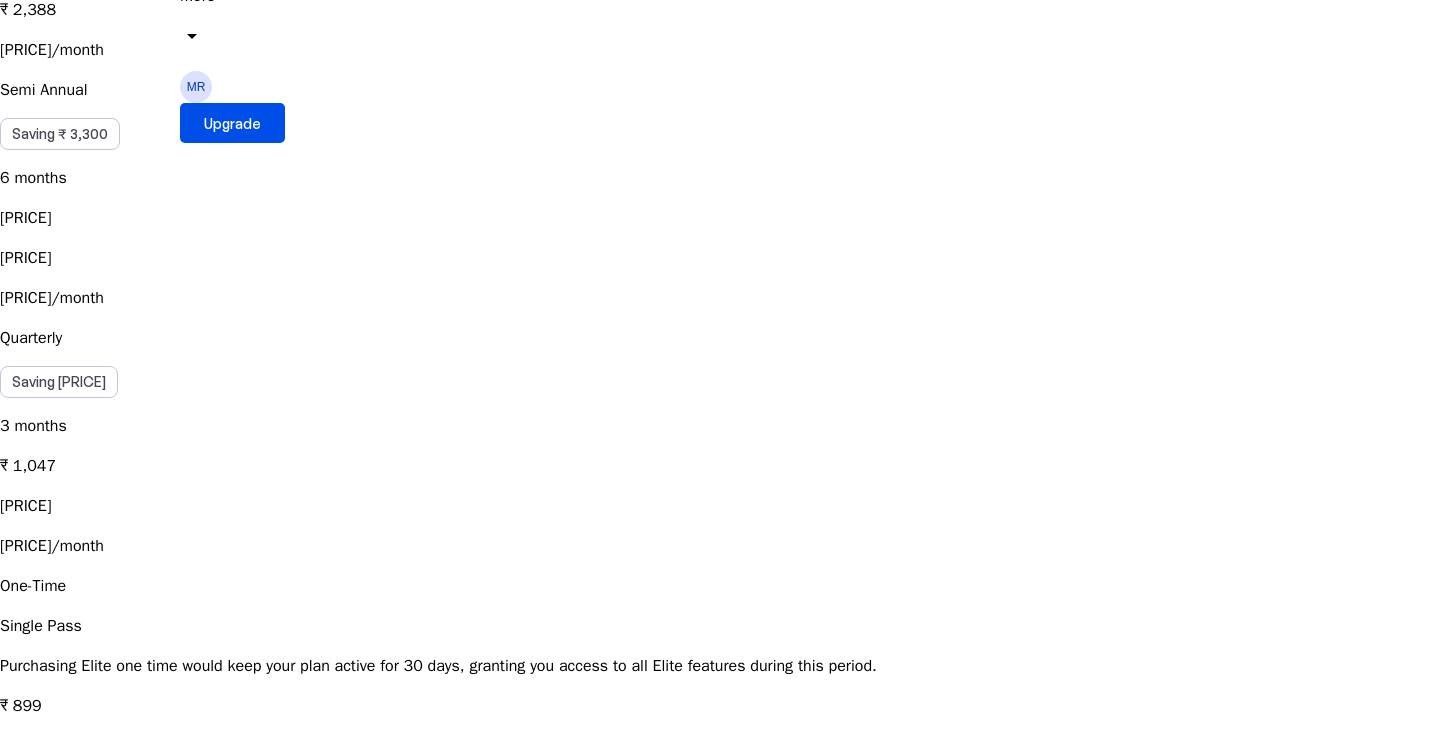 click on "Apply Coupon" at bounding box center (720, 874) 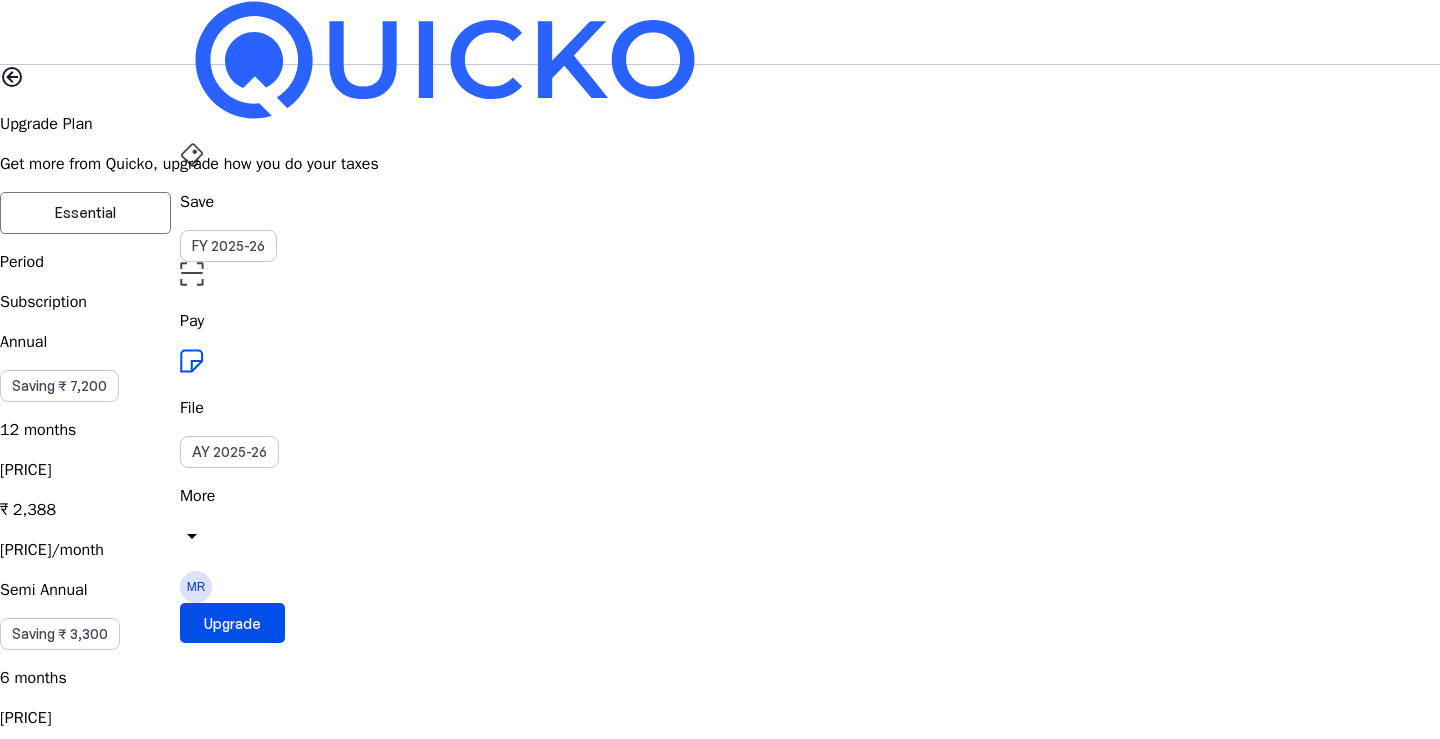 click on "Apply" at bounding box center [232, 2523] 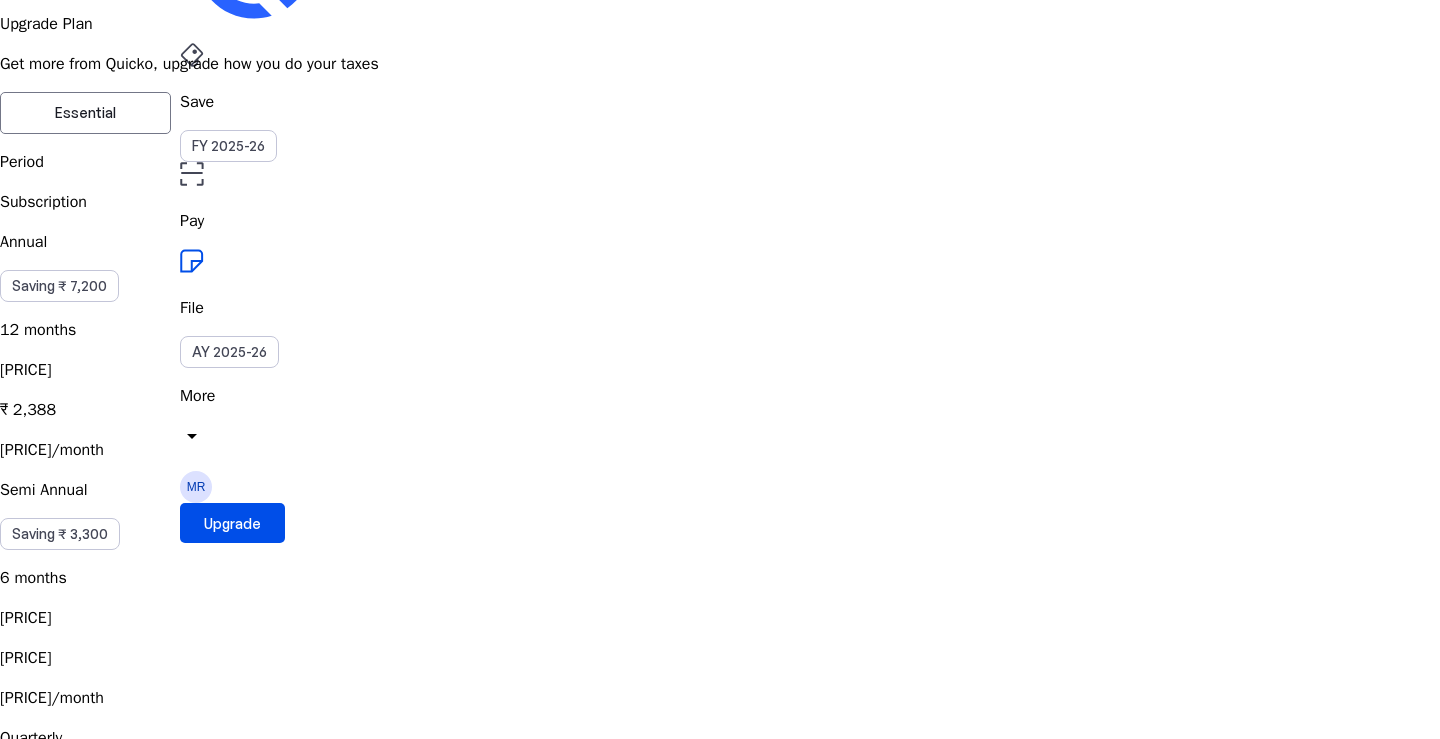 scroll, scrollTop: 0, scrollLeft: 0, axis: both 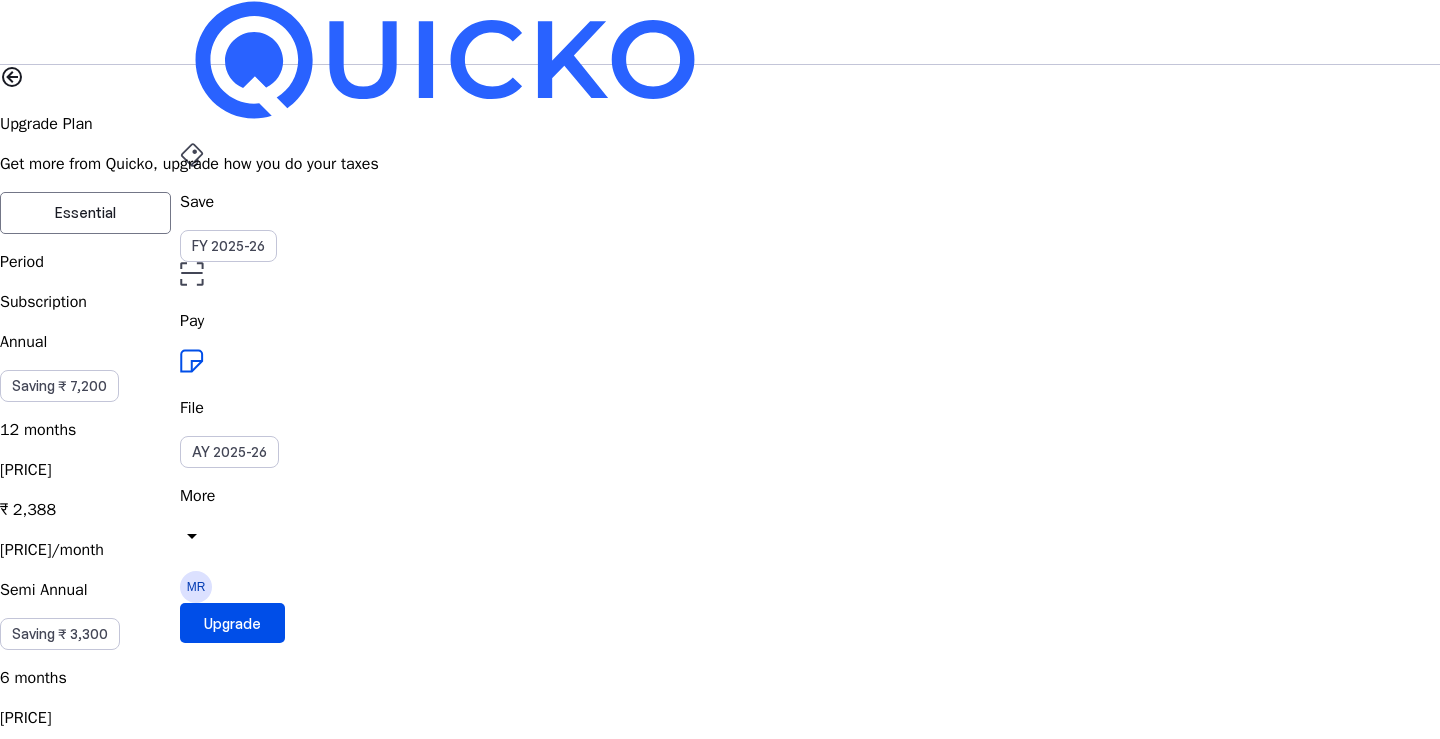 click on "Upgrade Plan Get more from Quicko, upgrade how you do your taxes  Essential Elite" at bounding box center (720, 149) 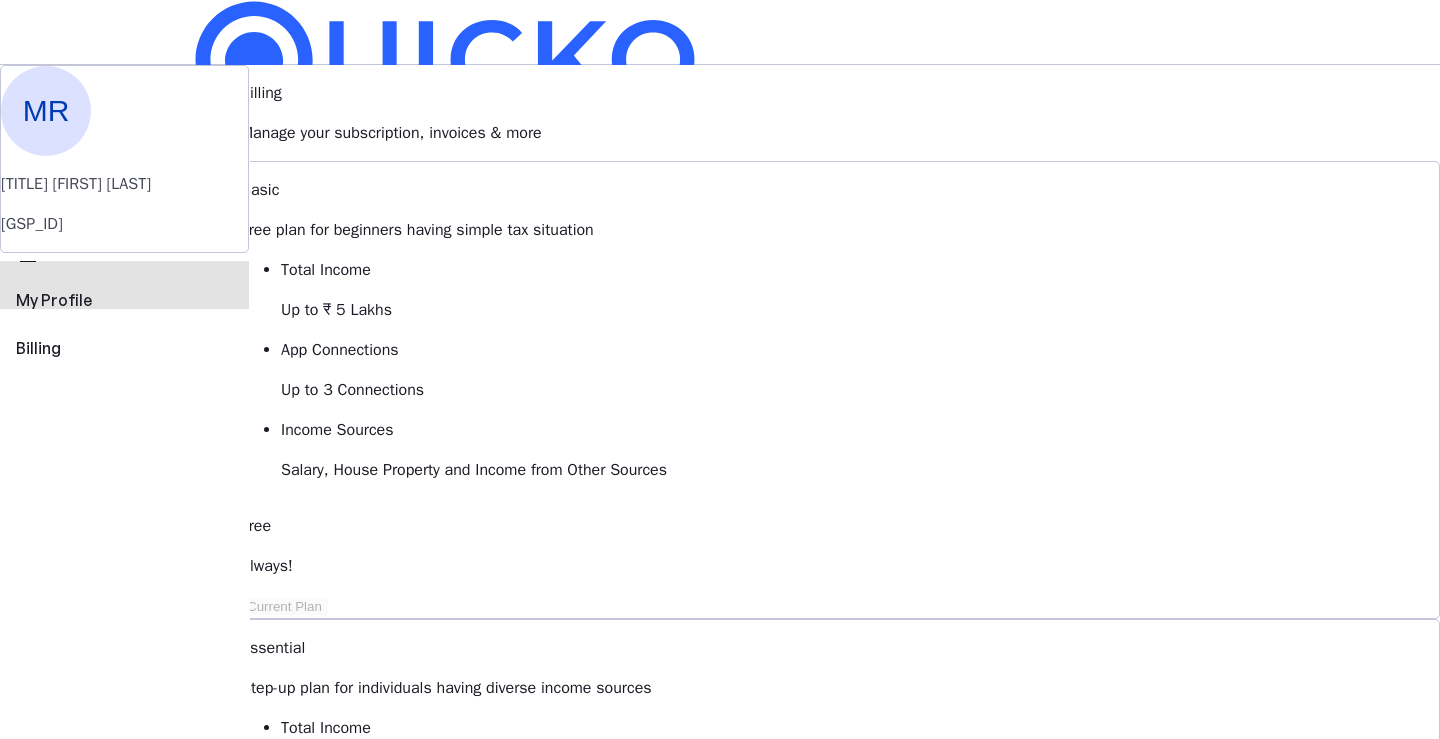 click on "perm_identity My Profile" at bounding box center [124, 285] 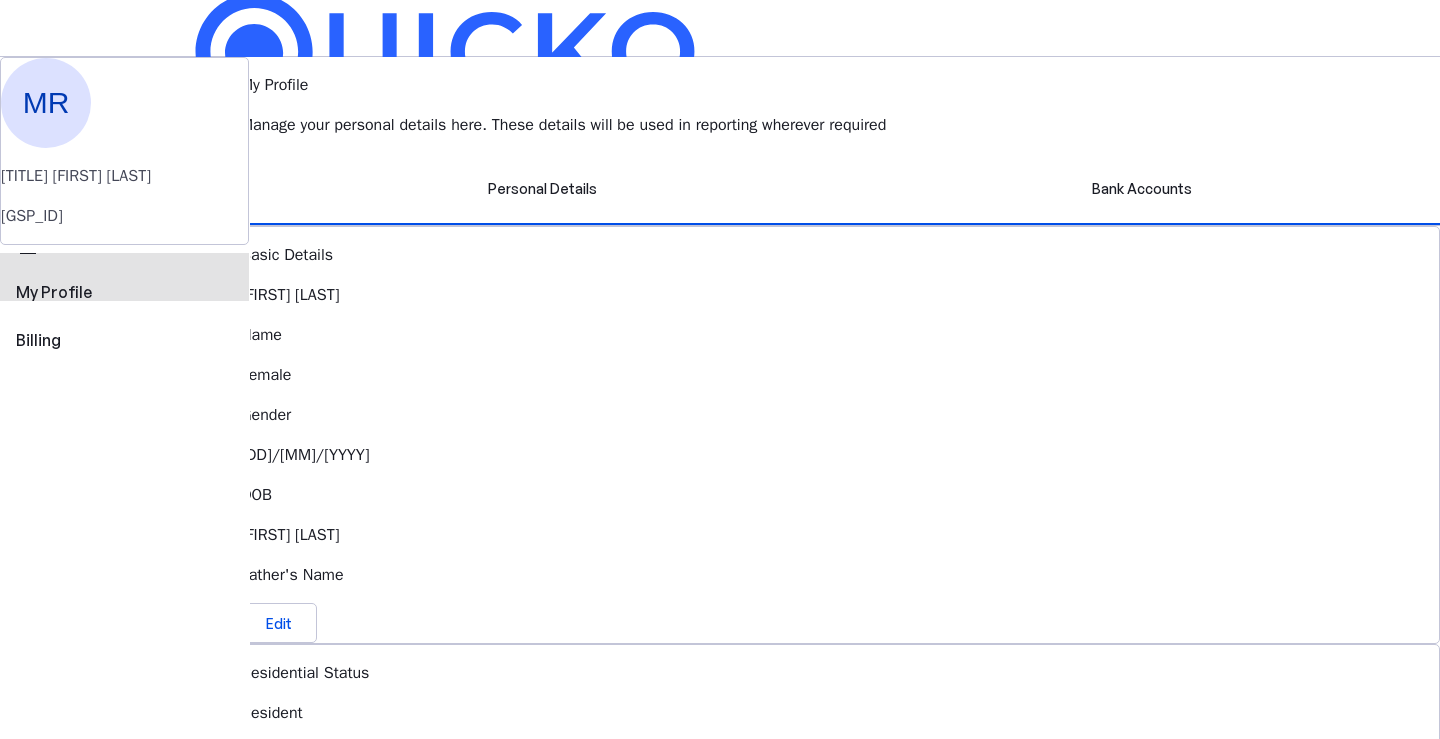 scroll, scrollTop: 0, scrollLeft: 0, axis: both 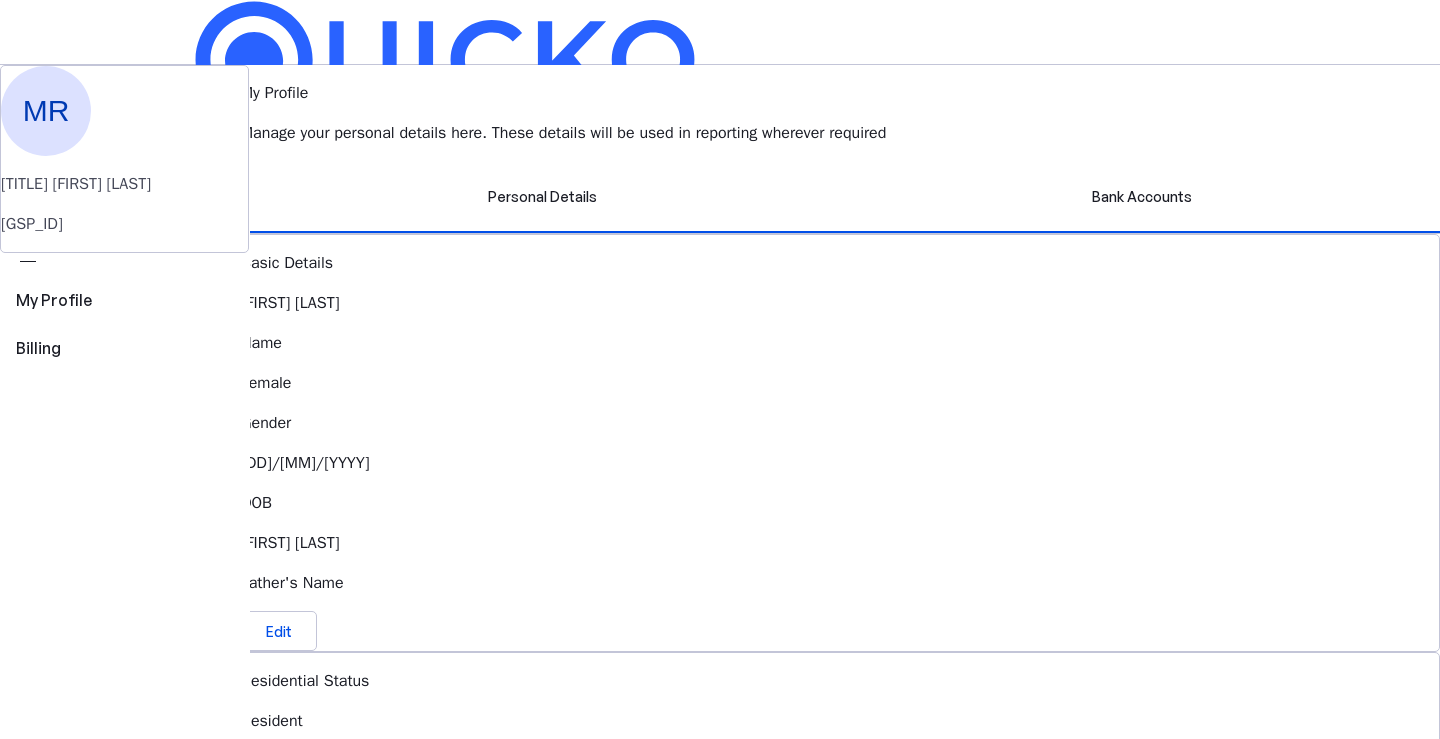 click on "Upgrade" at bounding box center [232, 623] 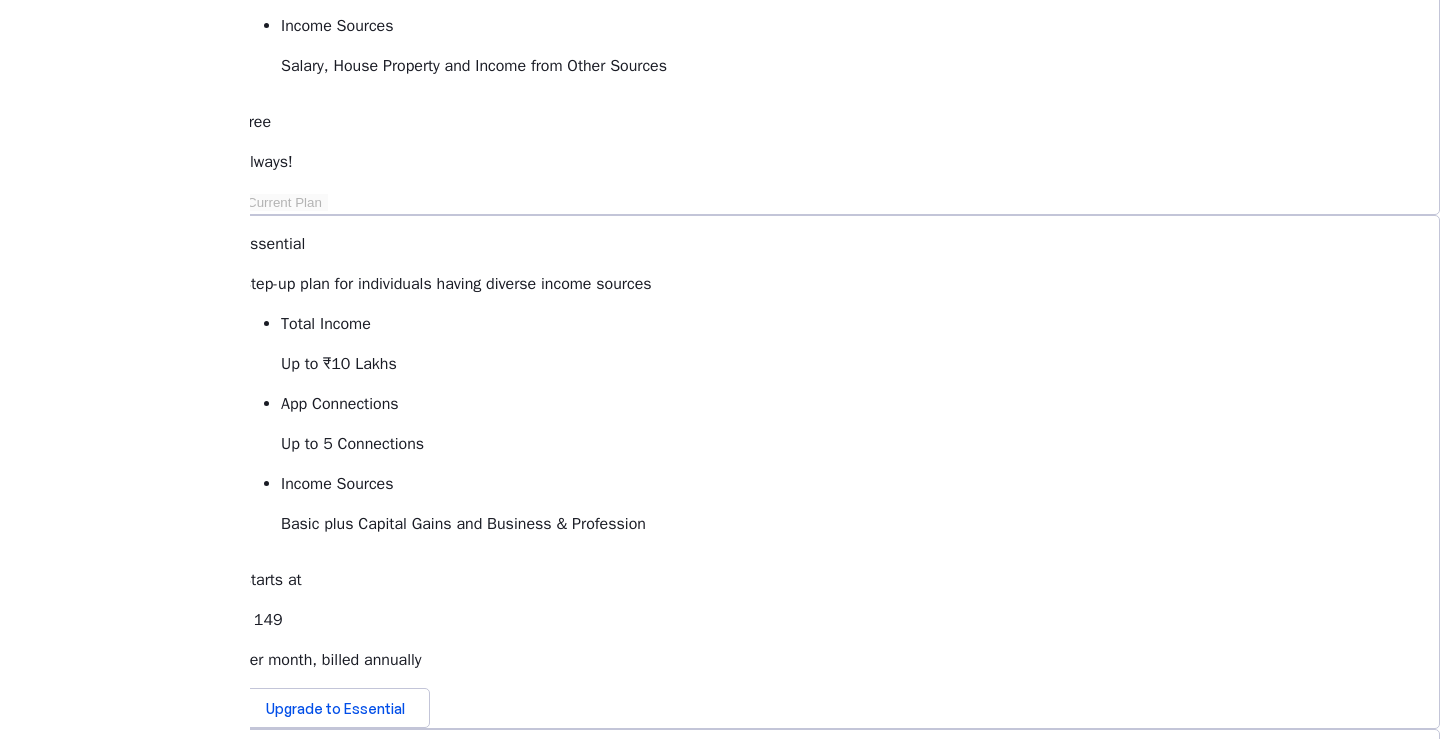 scroll, scrollTop: 126, scrollLeft: 0, axis: vertical 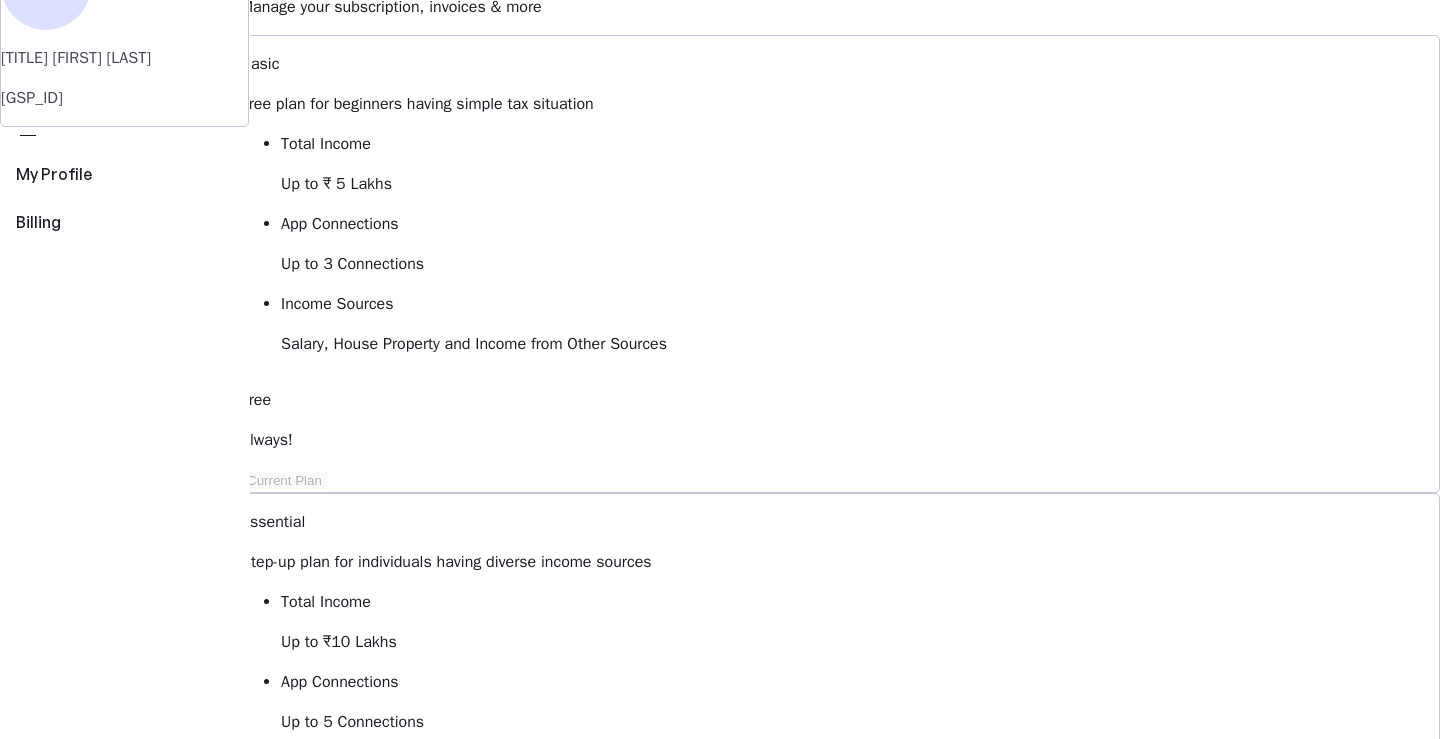 click at bounding box center (319, 1540) 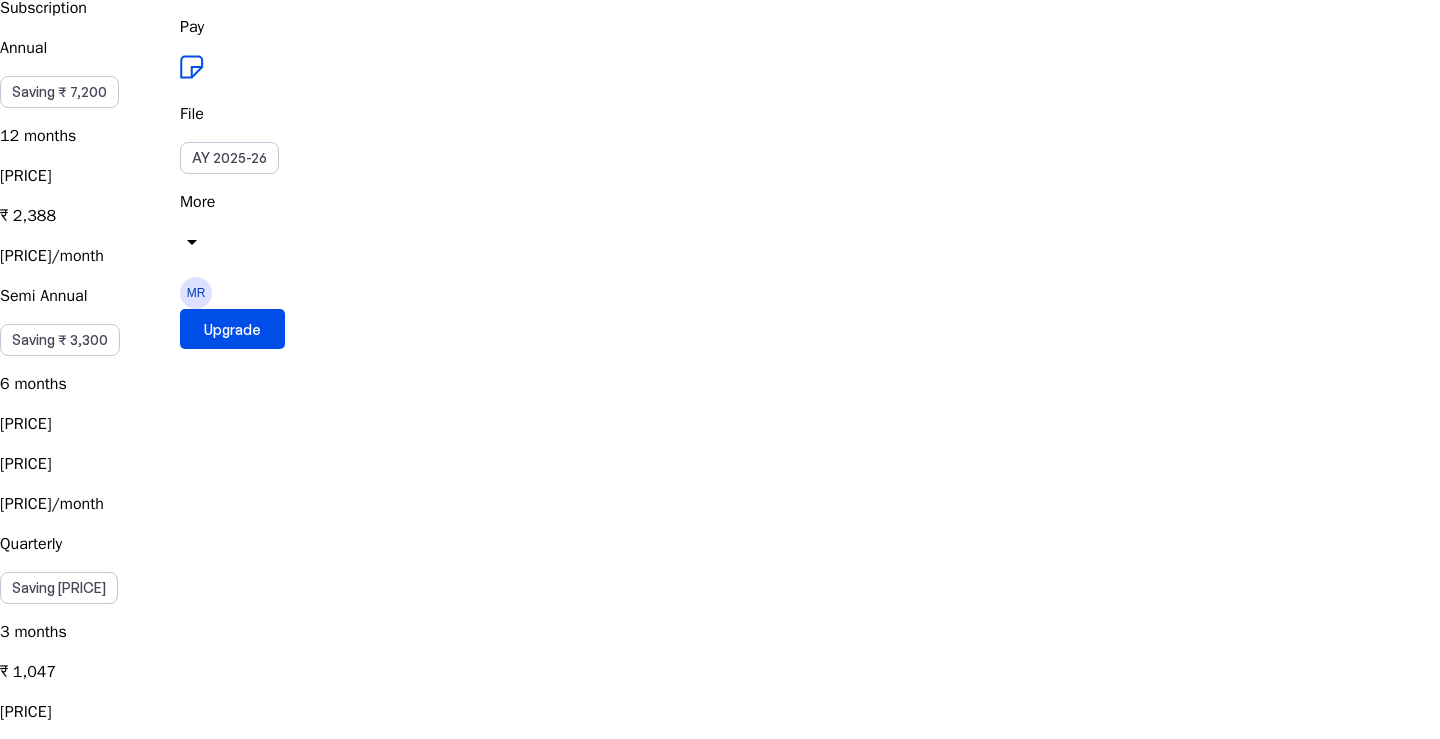 scroll, scrollTop: 300, scrollLeft: 0, axis: vertical 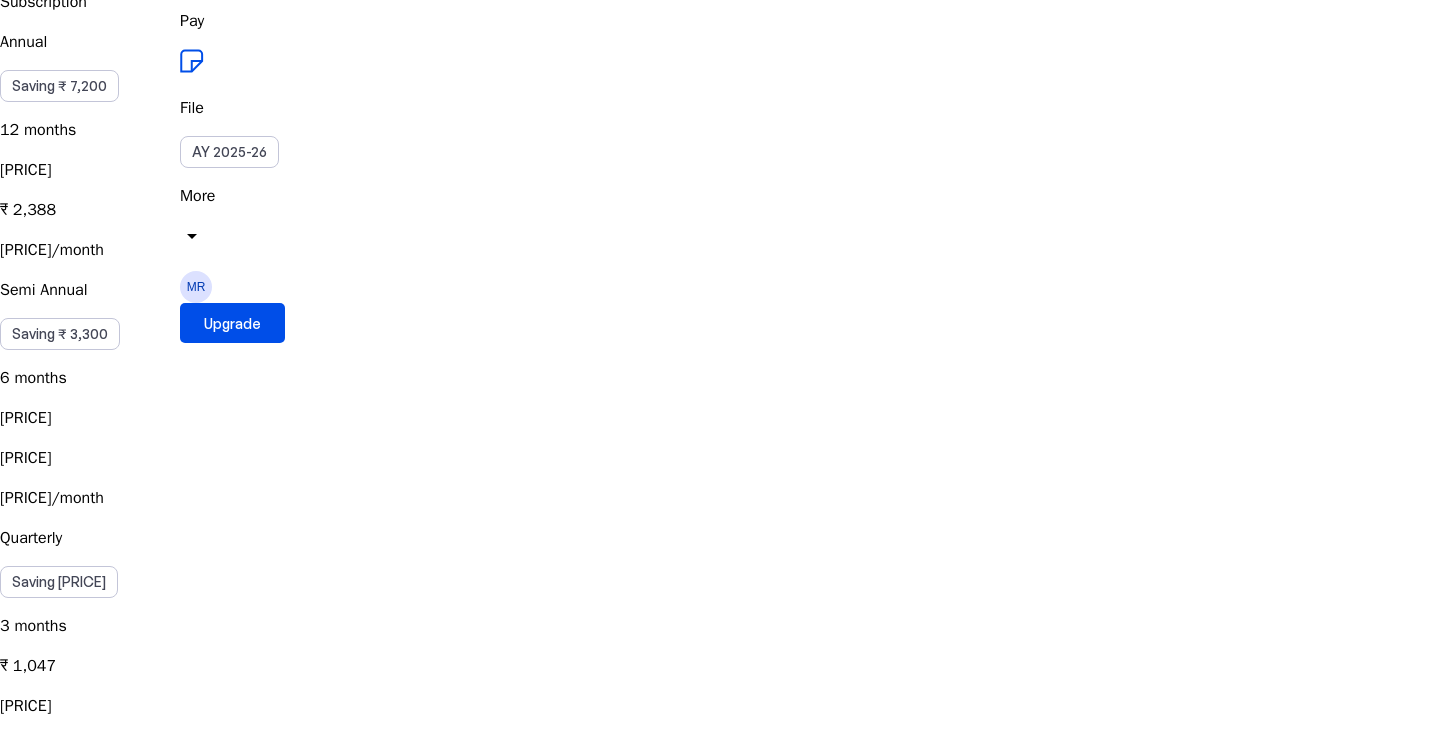 click on "Quarterly Saving [PRICE] 3 months [PRICE] [PRICE] [PRICE]/month" at bounding box center (720, 642) 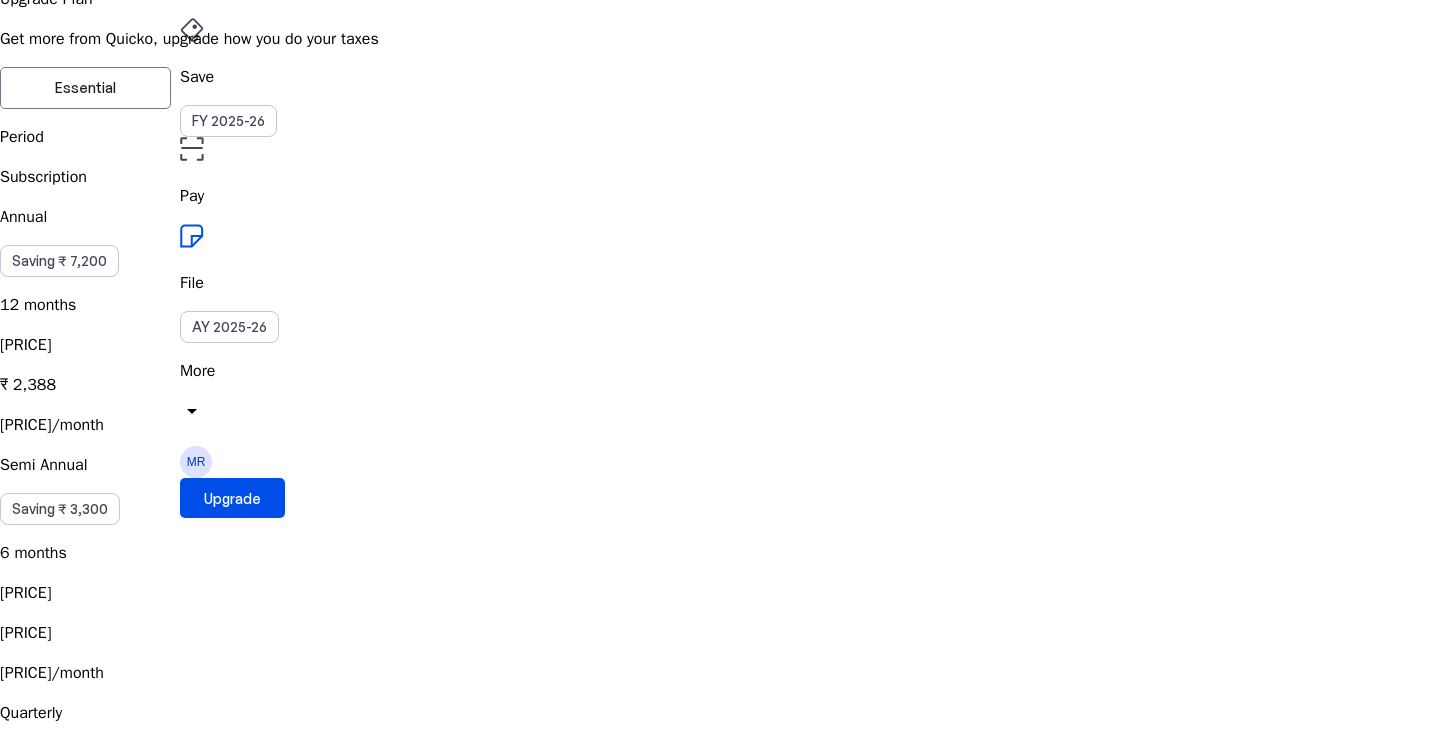scroll, scrollTop: 0, scrollLeft: 0, axis: both 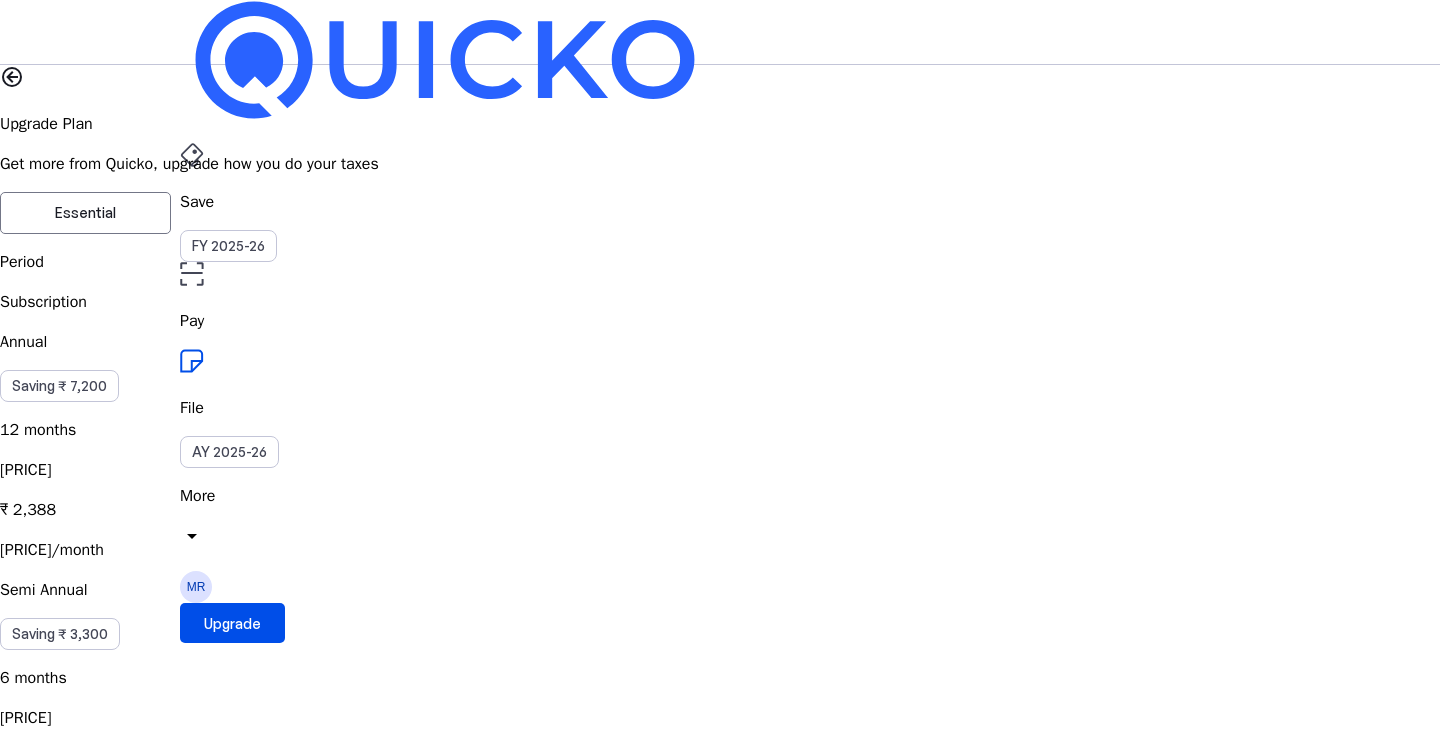 click at bounding box center [194, 151] 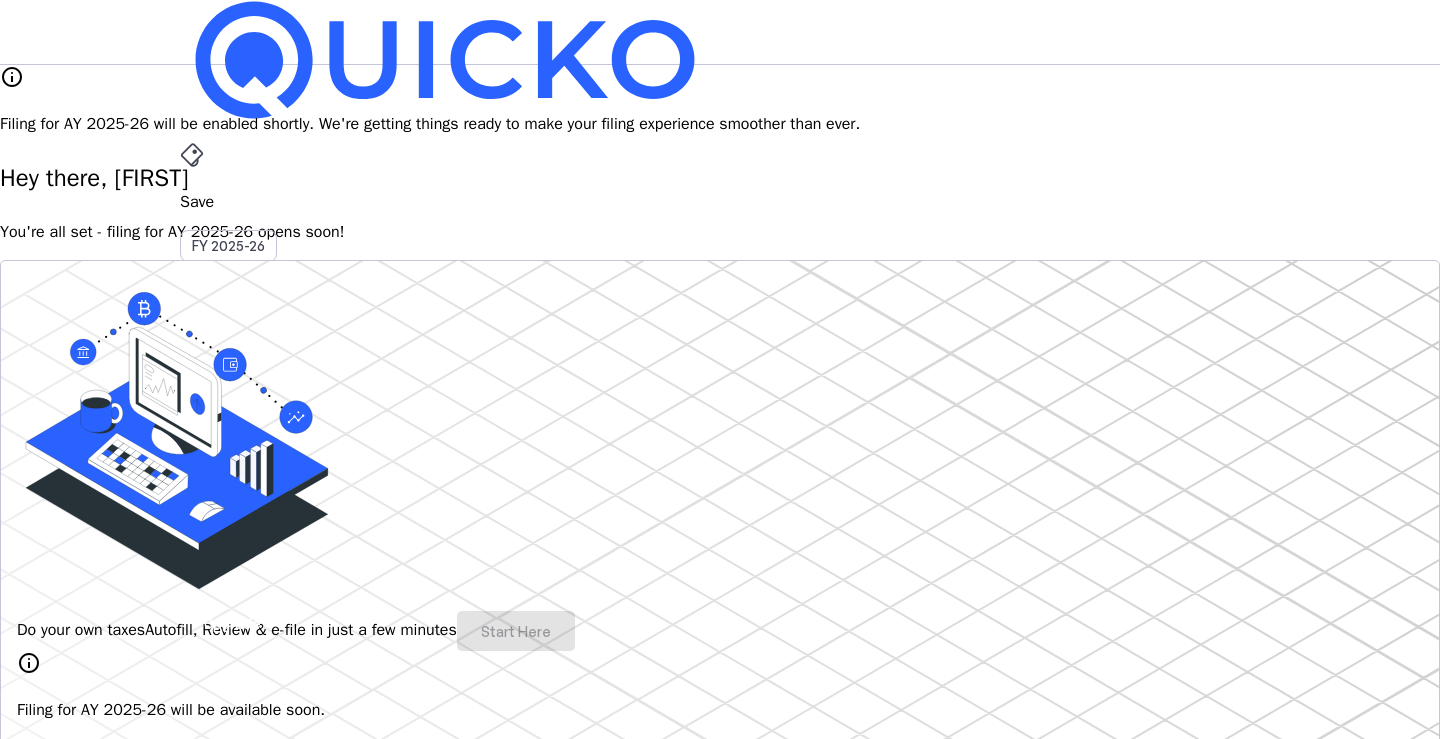 click on "File" at bounding box center (720, 408) 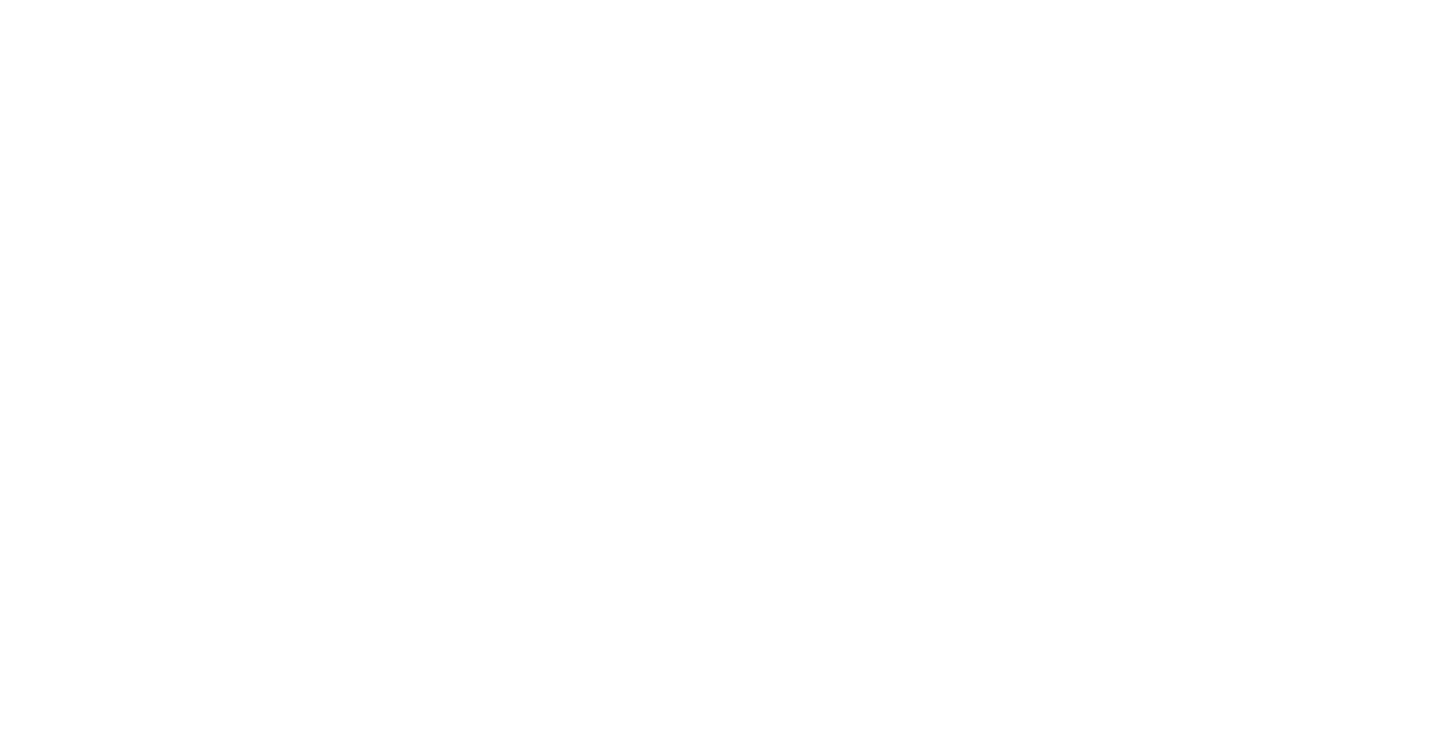 scroll, scrollTop: 0, scrollLeft: 0, axis: both 